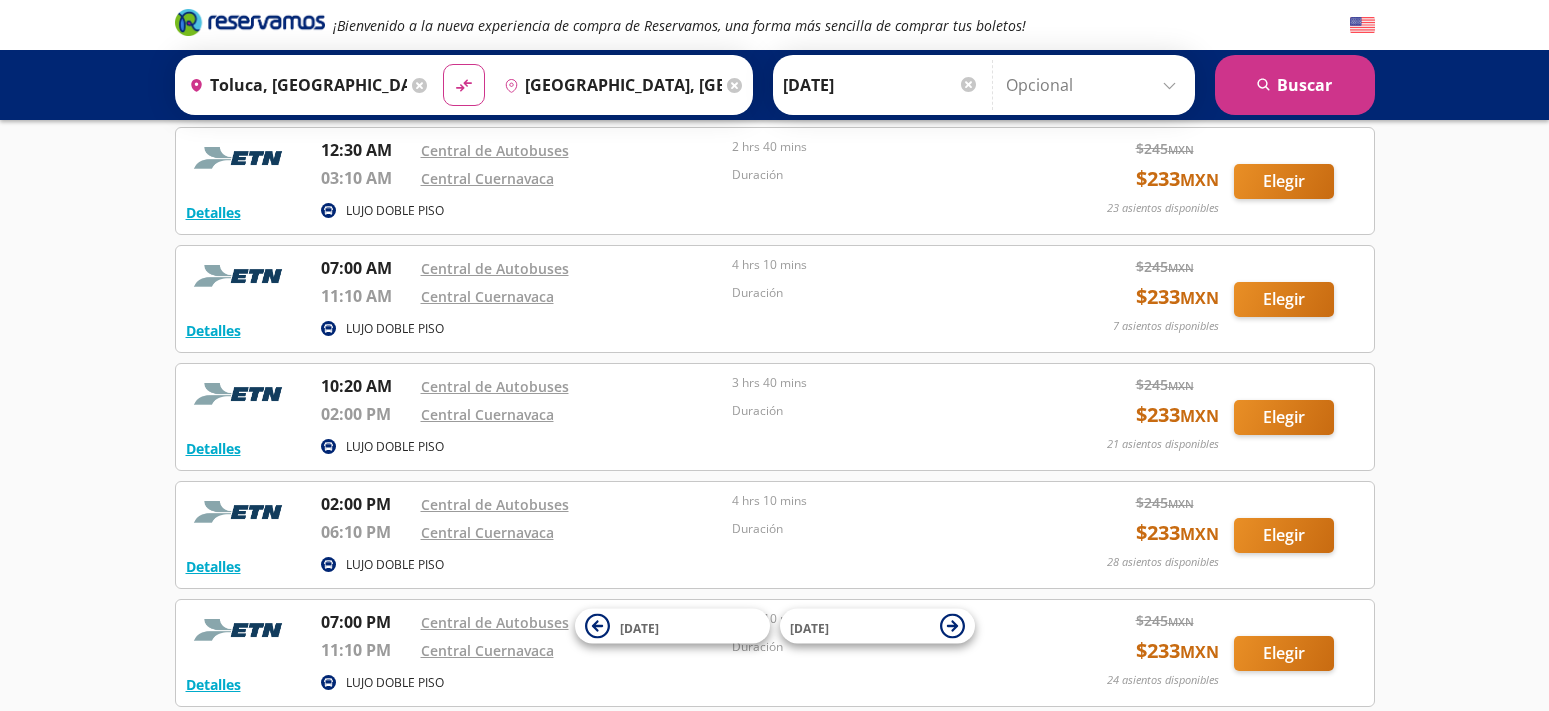 scroll, scrollTop: 102, scrollLeft: 0, axis: vertical 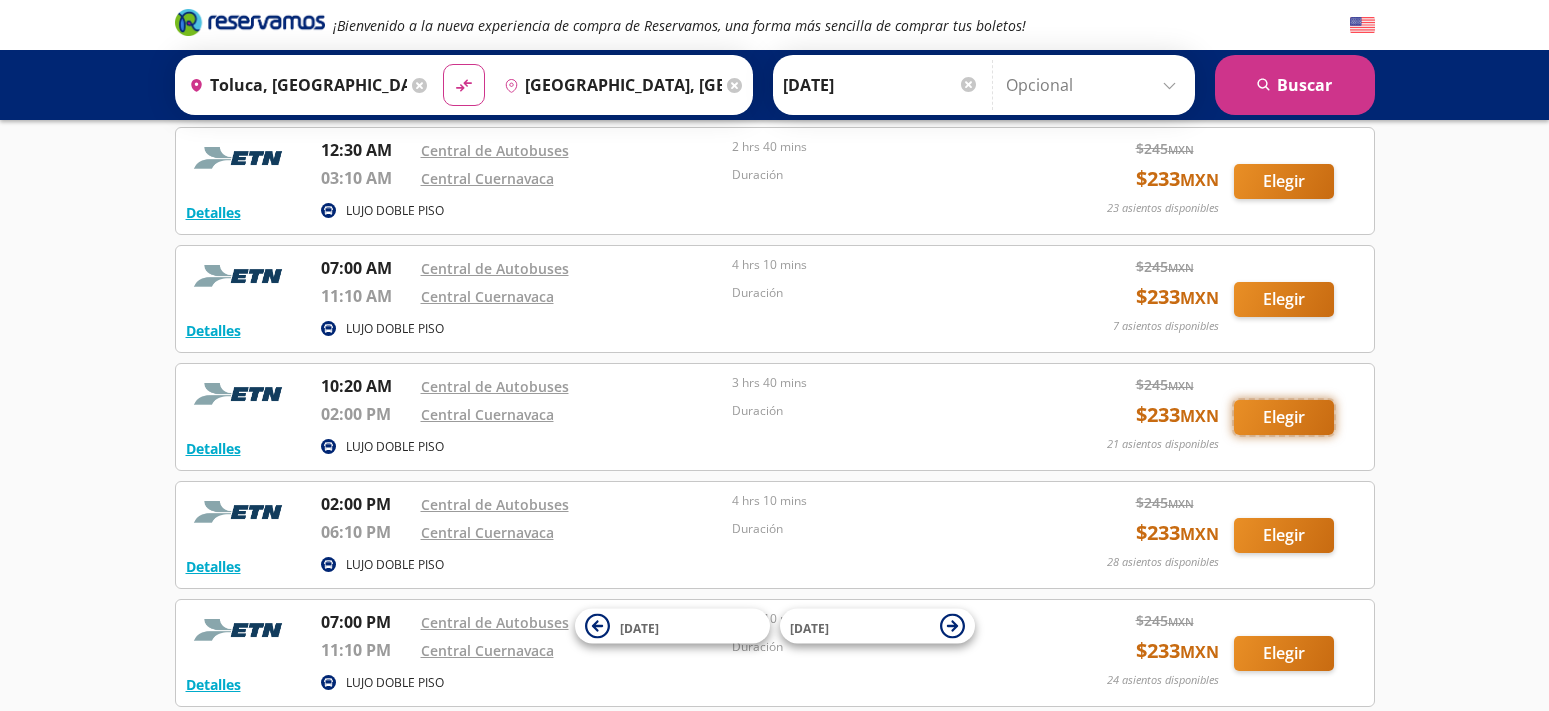 click on "Elegir" at bounding box center (1284, 417) 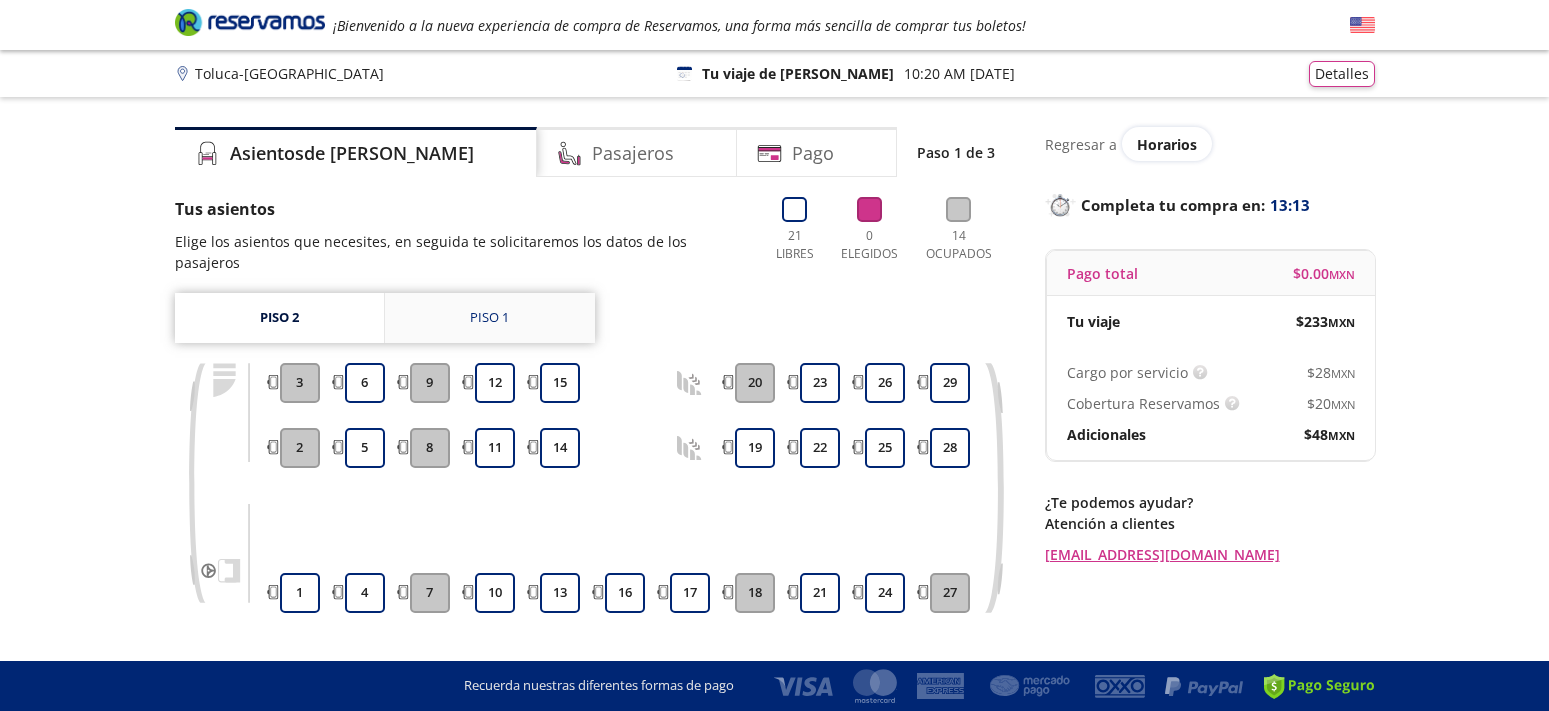 click on "Piso 1" at bounding box center [489, 318] 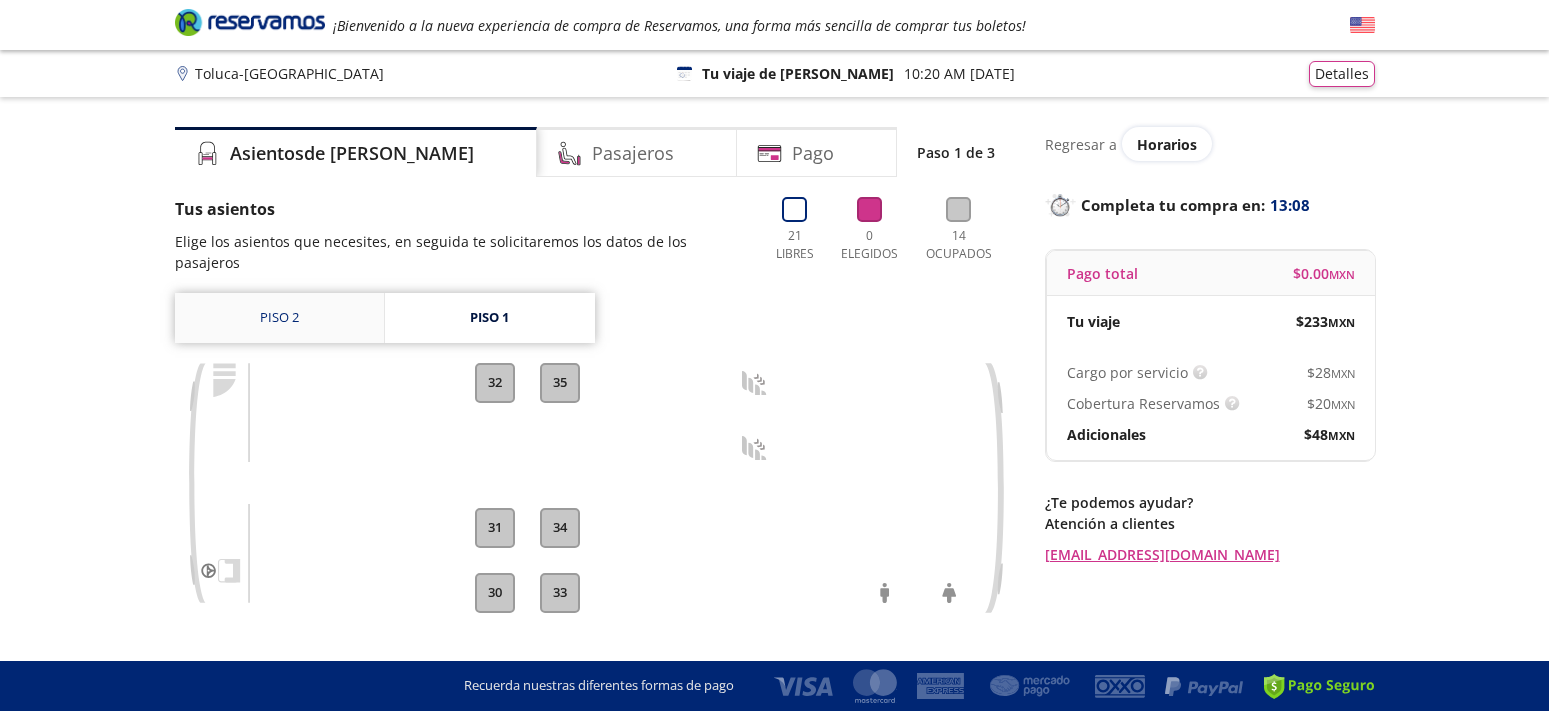 click on "Piso 2" at bounding box center (279, 318) 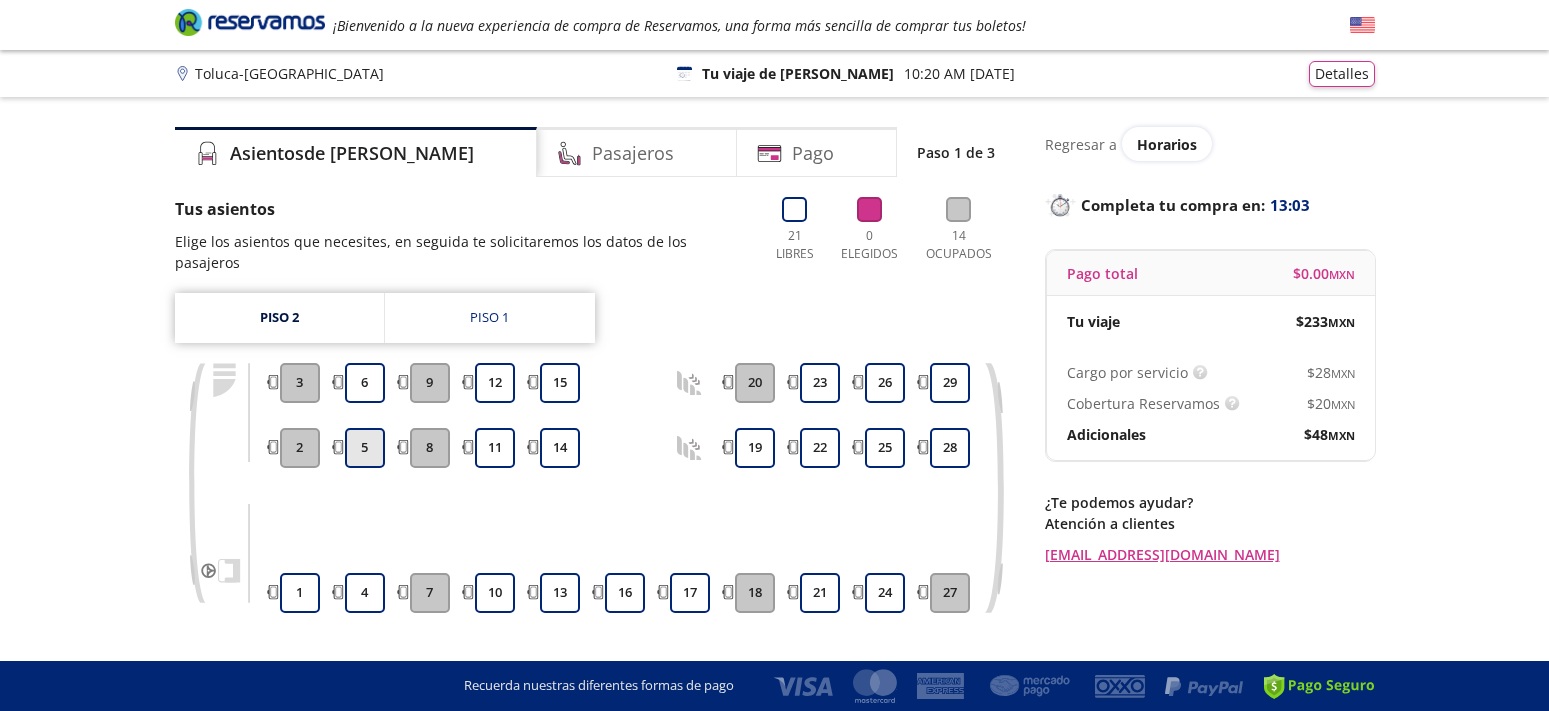click on "5" at bounding box center (365, 448) 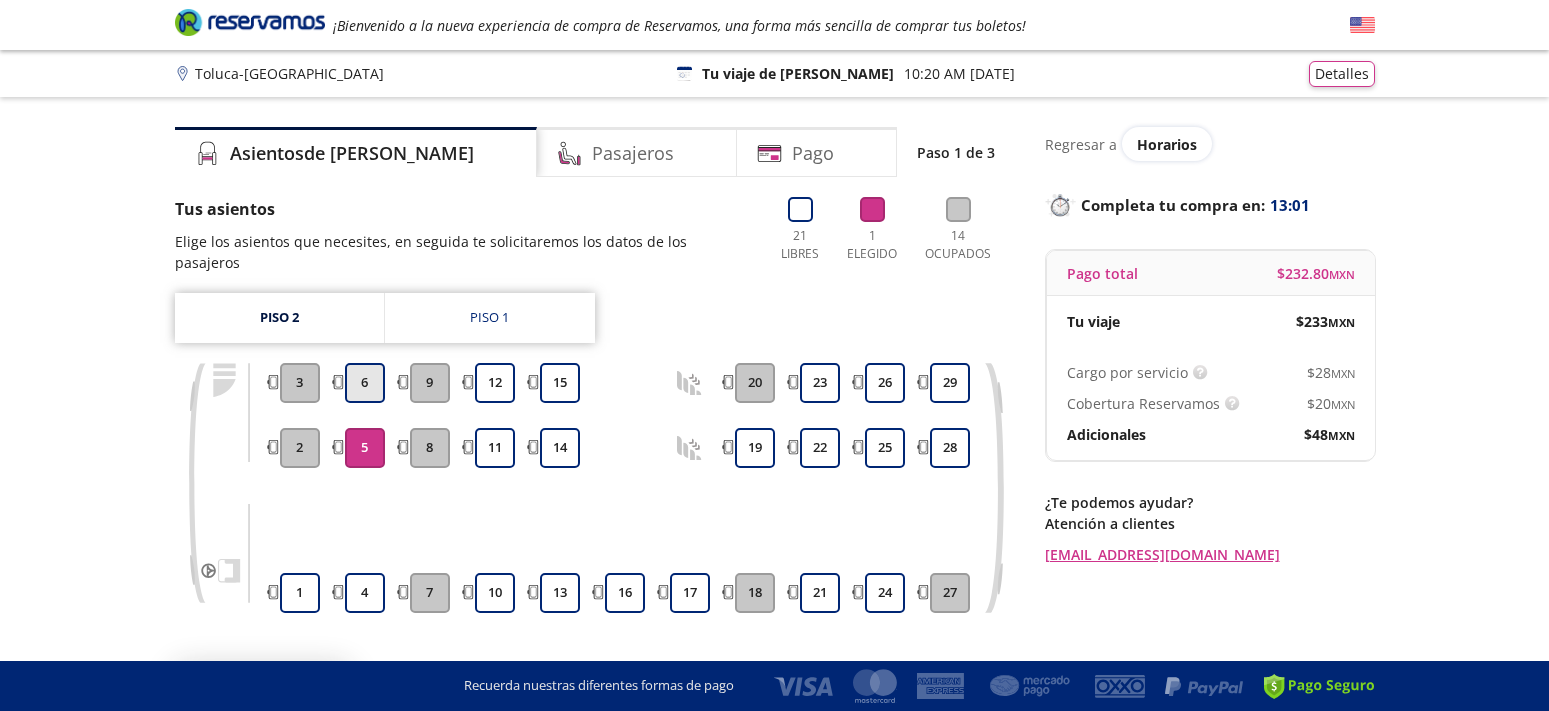 click on "6" at bounding box center (365, 383) 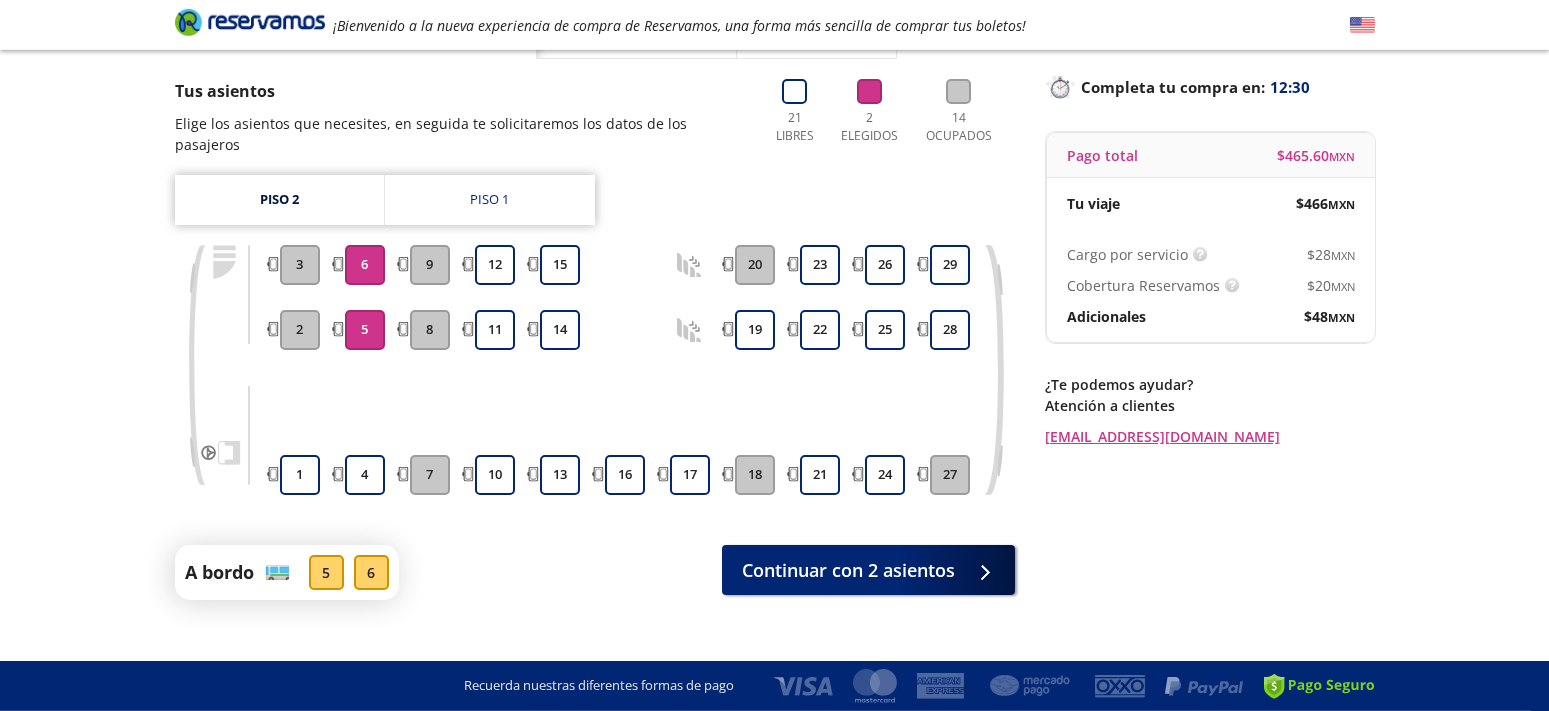 scroll, scrollTop: 127, scrollLeft: 0, axis: vertical 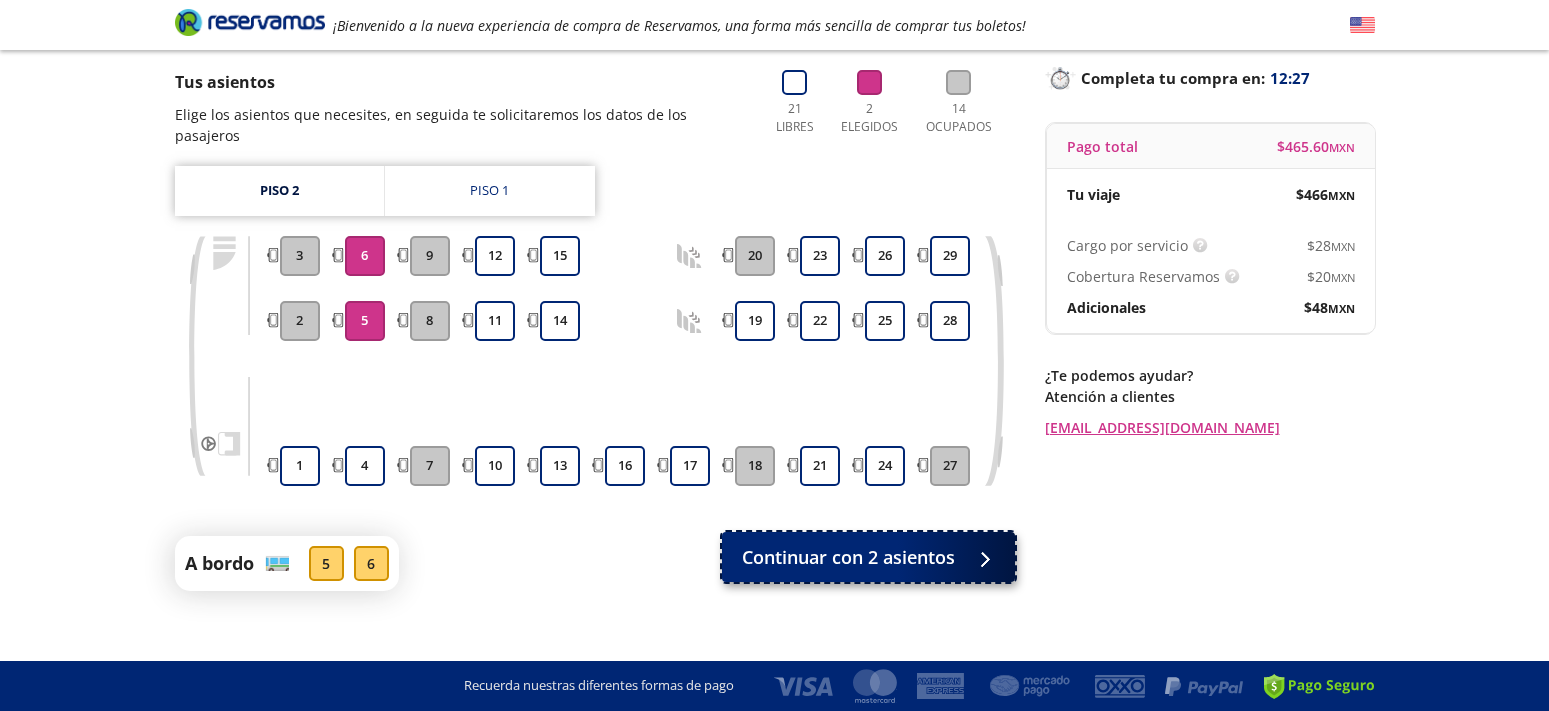 click on "Continuar con 2 asientos" at bounding box center [848, 557] 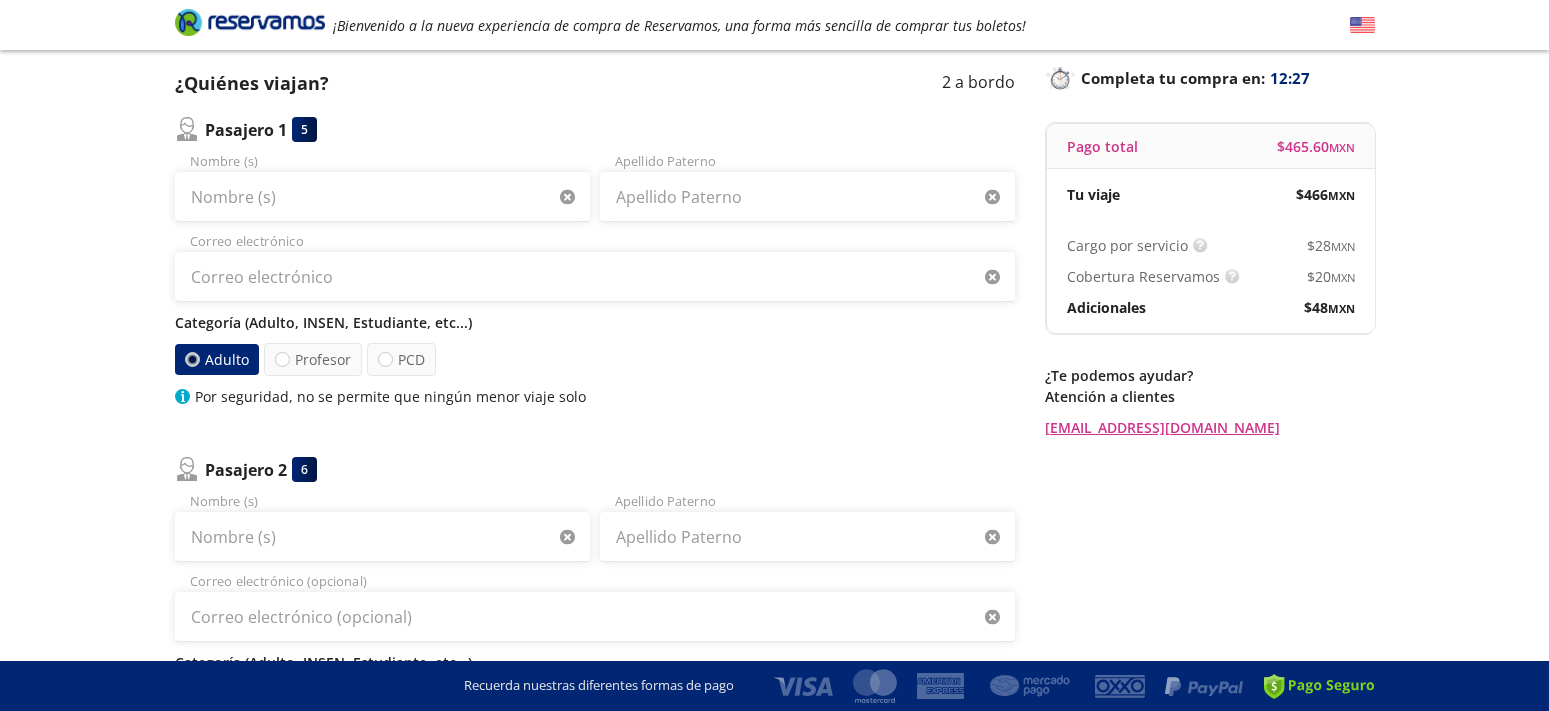 scroll, scrollTop: 0, scrollLeft: 0, axis: both 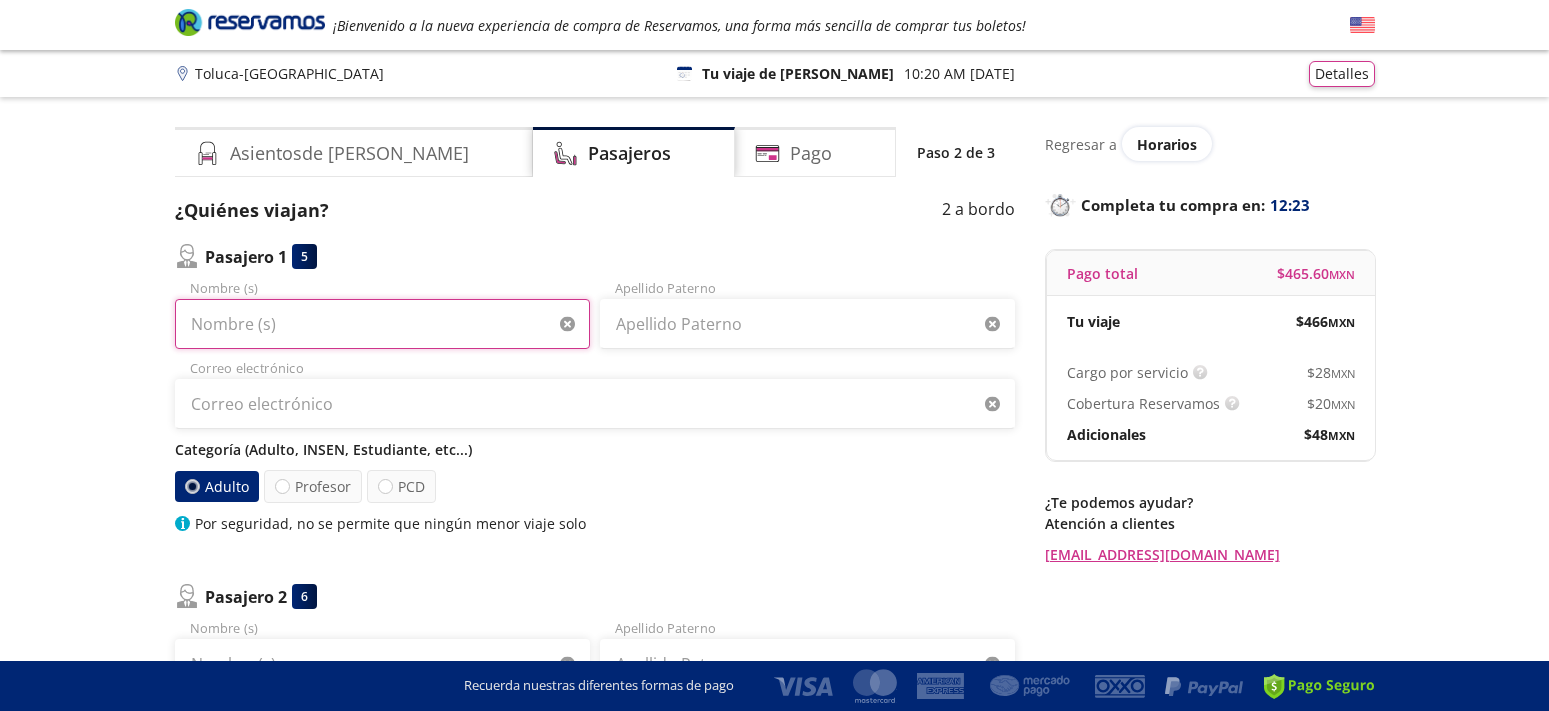 click on "Nombre (s)" at bounding box center [382, 324] 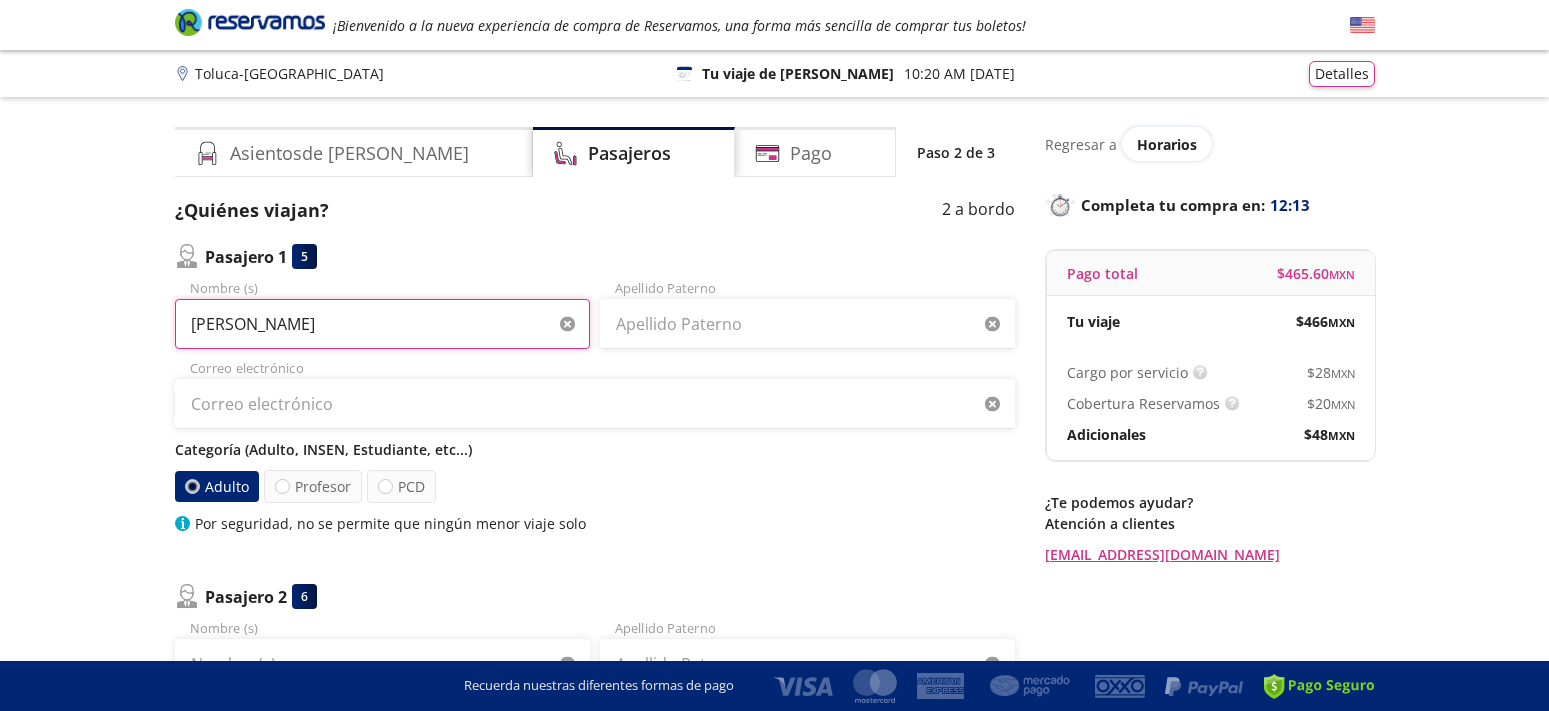 type on "[PERSON_NAME]" 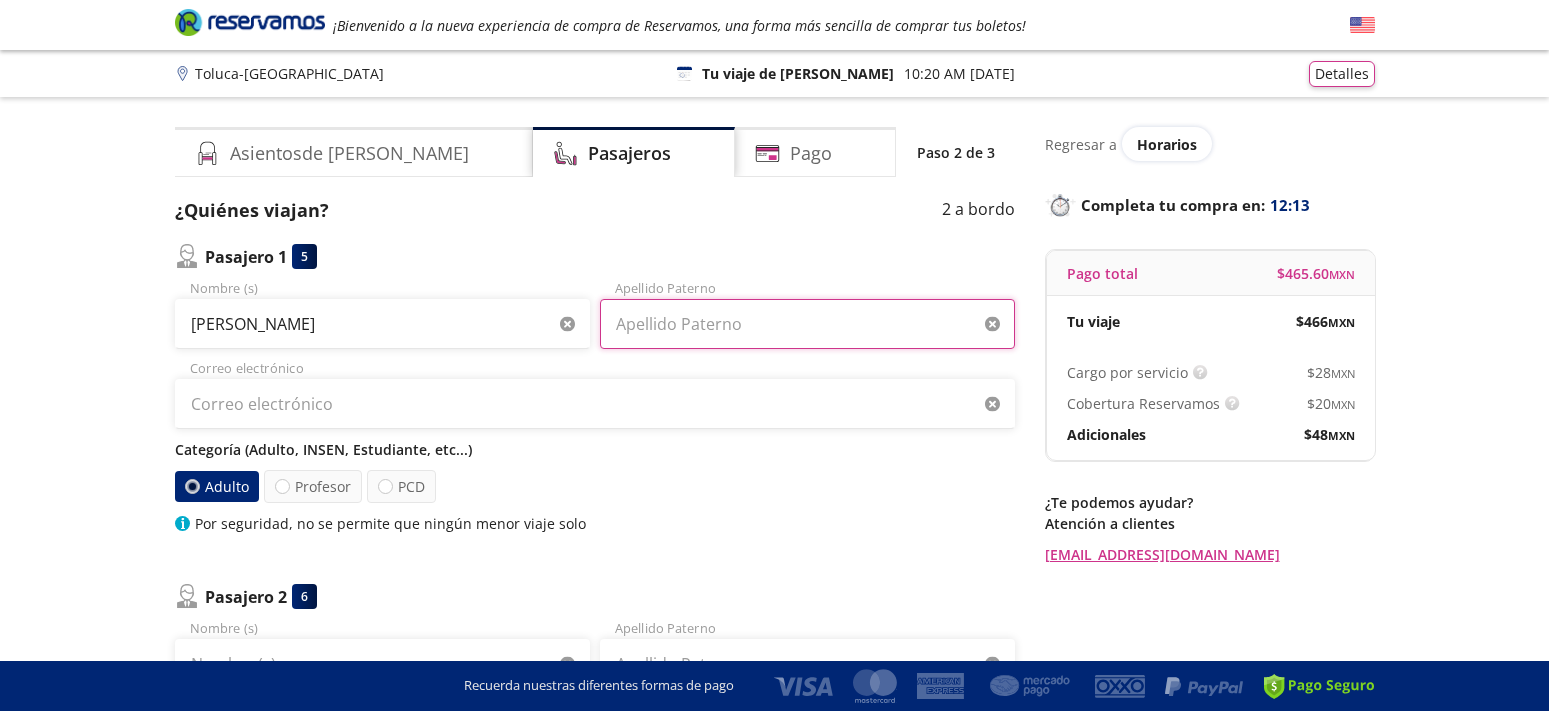 click on "Apellido Paterno" at bounding box center (807, 324) 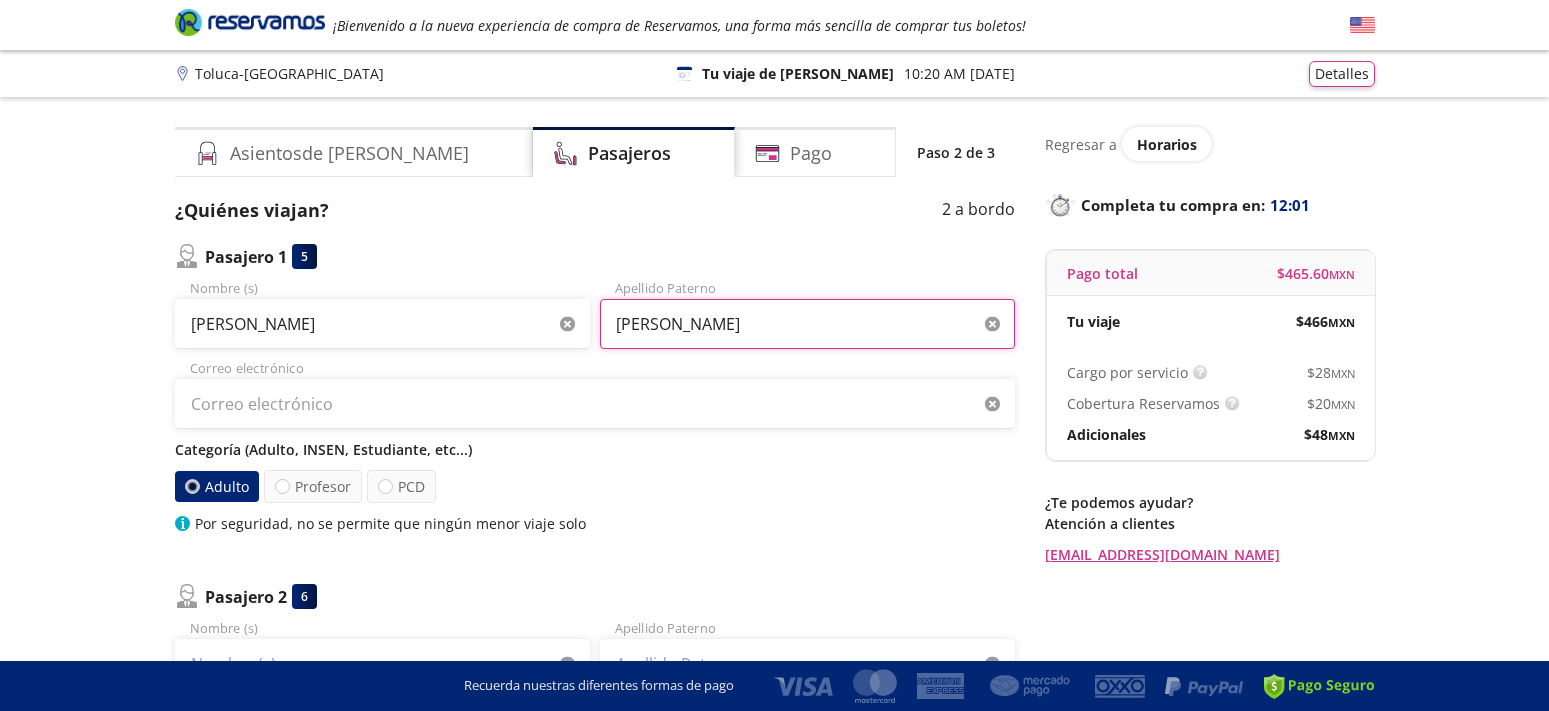 type on "[PERSON_NAME]" 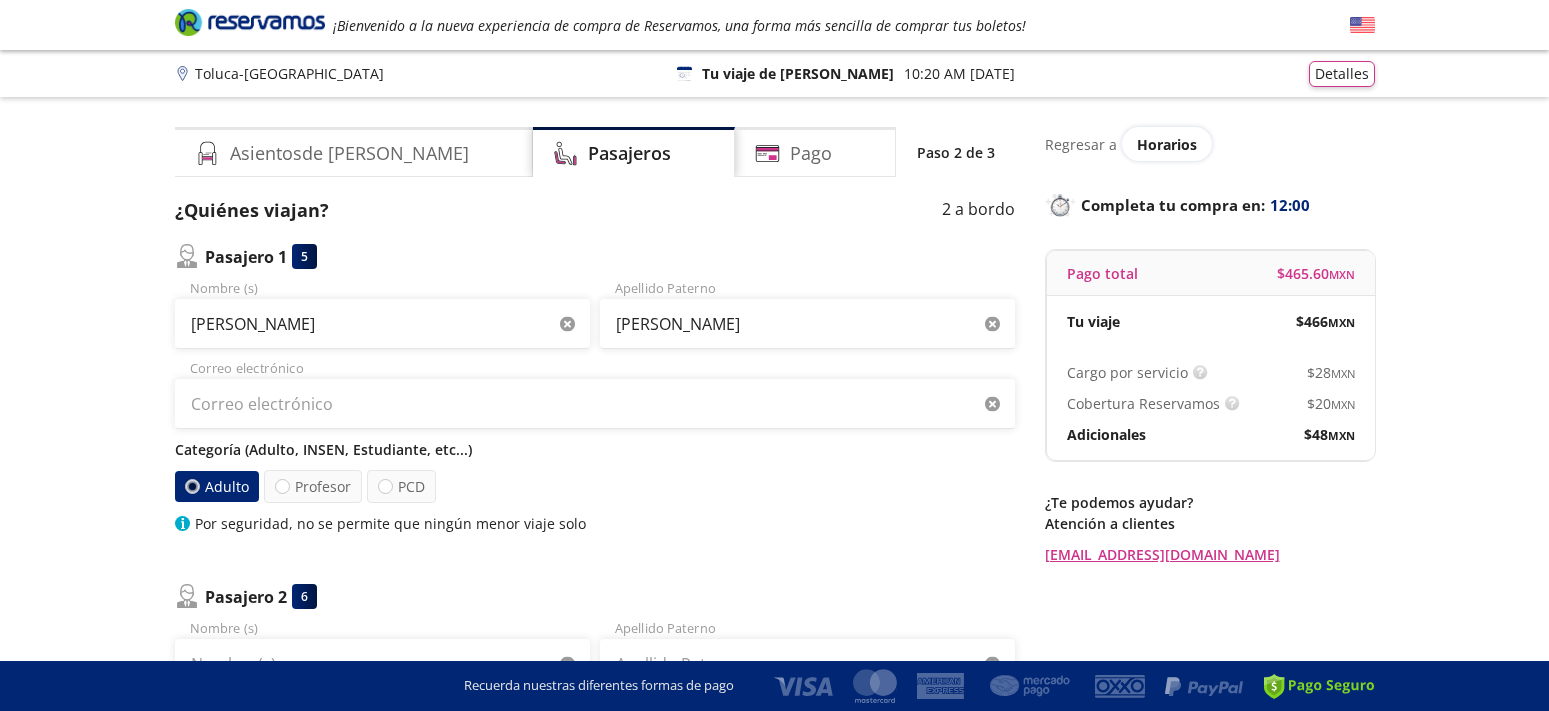 click on "Categoría (Adulto, INSEN, Estudiante, etc...)" at bounding box center [595, 449] 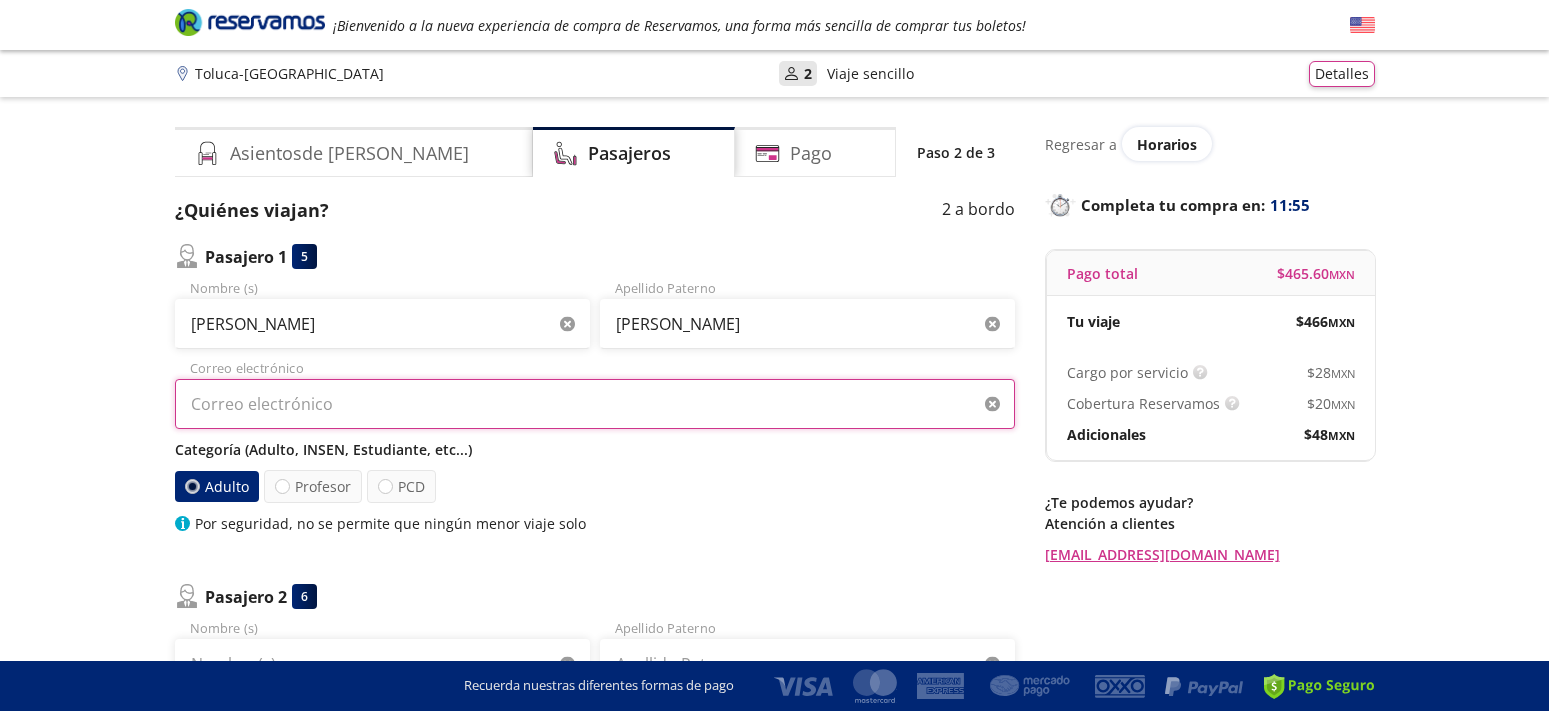 click on "Correo electrónico" at bounding box center [595, 404] 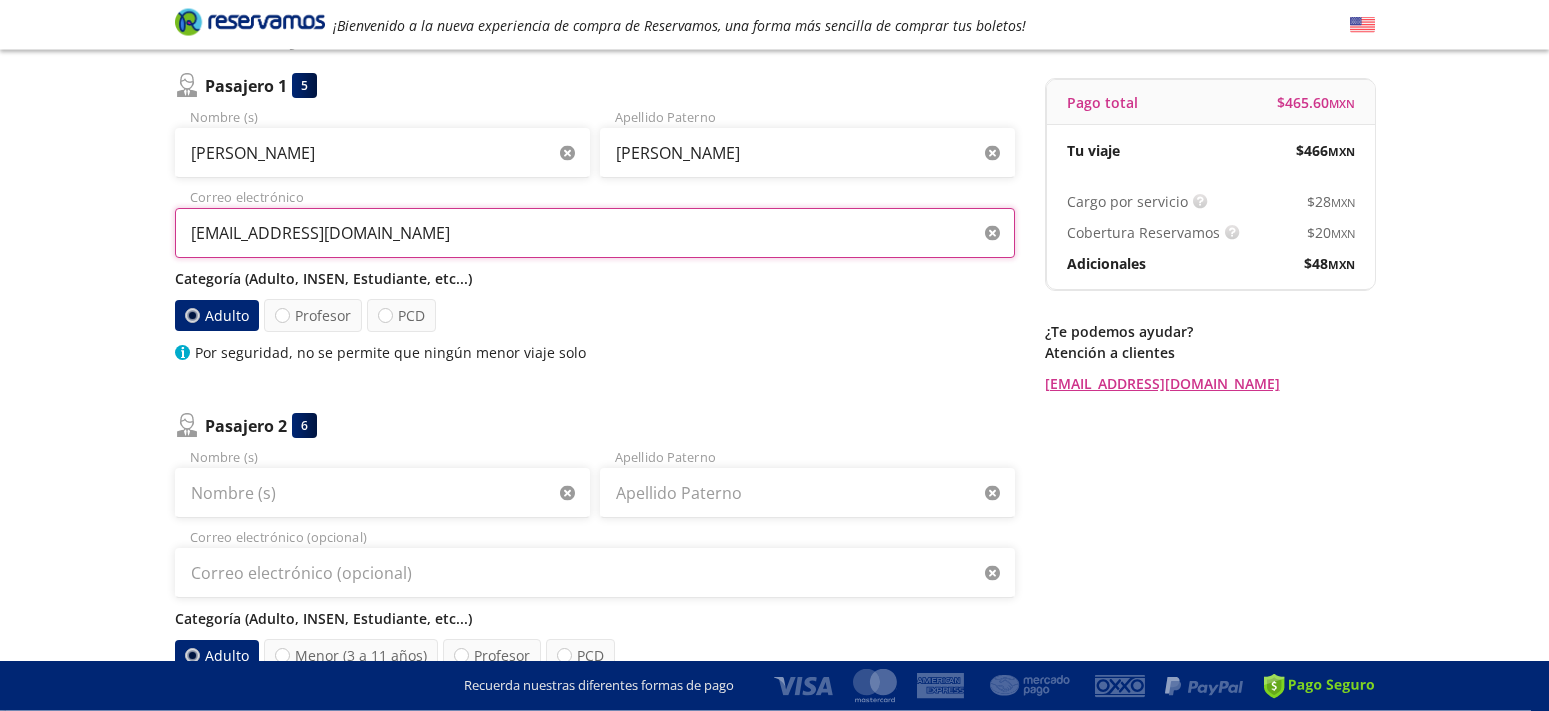 scroll, scrollTop: 306, scrollLeft: 0, axis: vertical 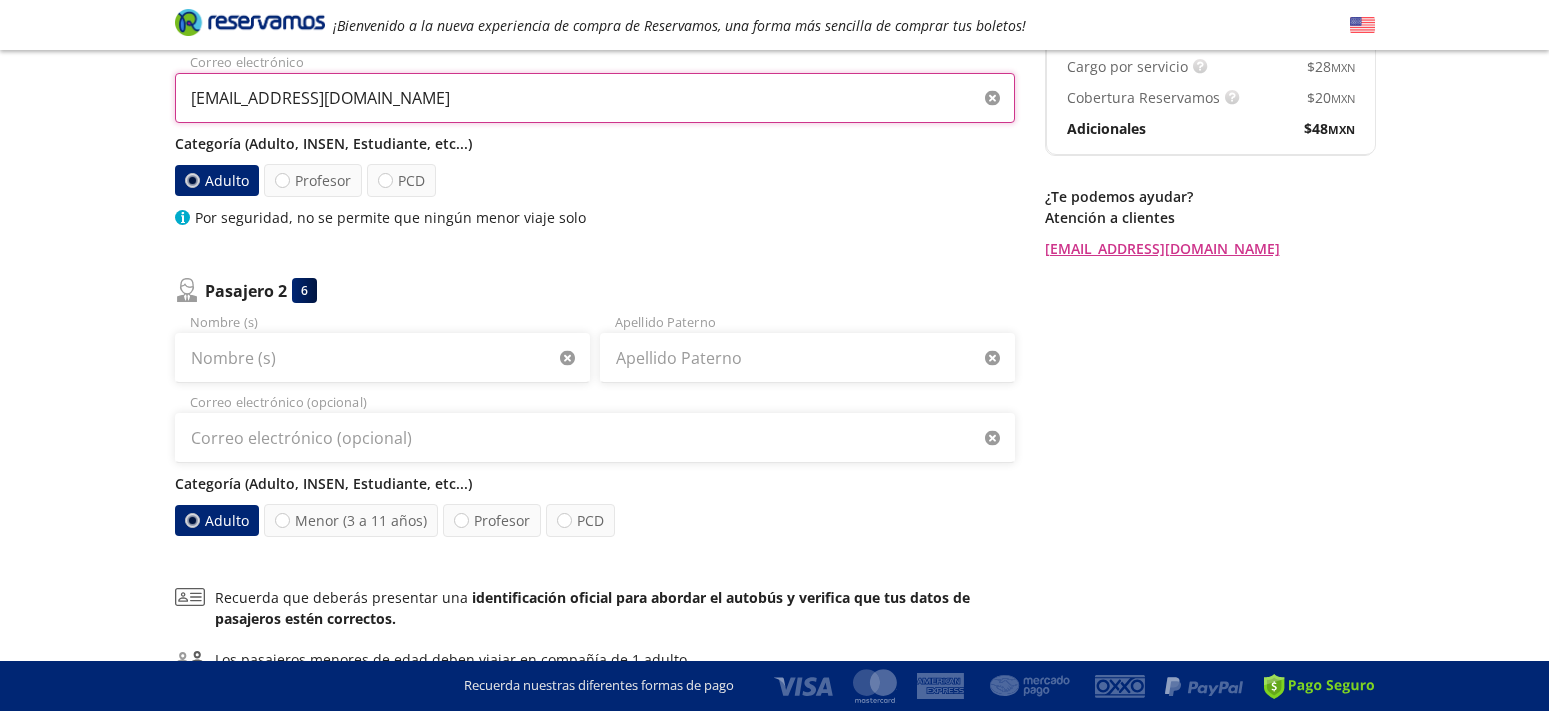 type on "[EMAIL_ADDRESS][DOMAIN_NAME]" 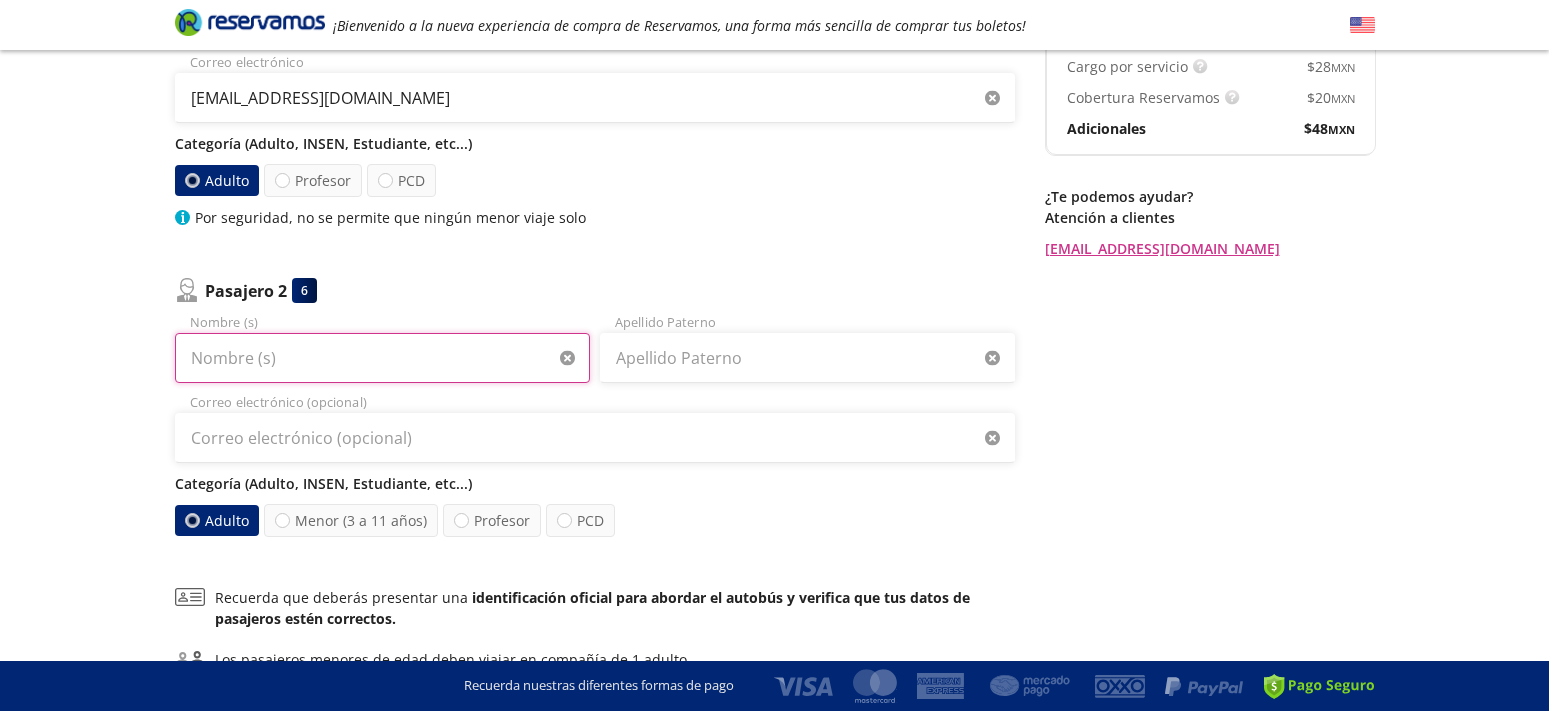 click on "Nombre (s)" at bounding box center [382, 358] 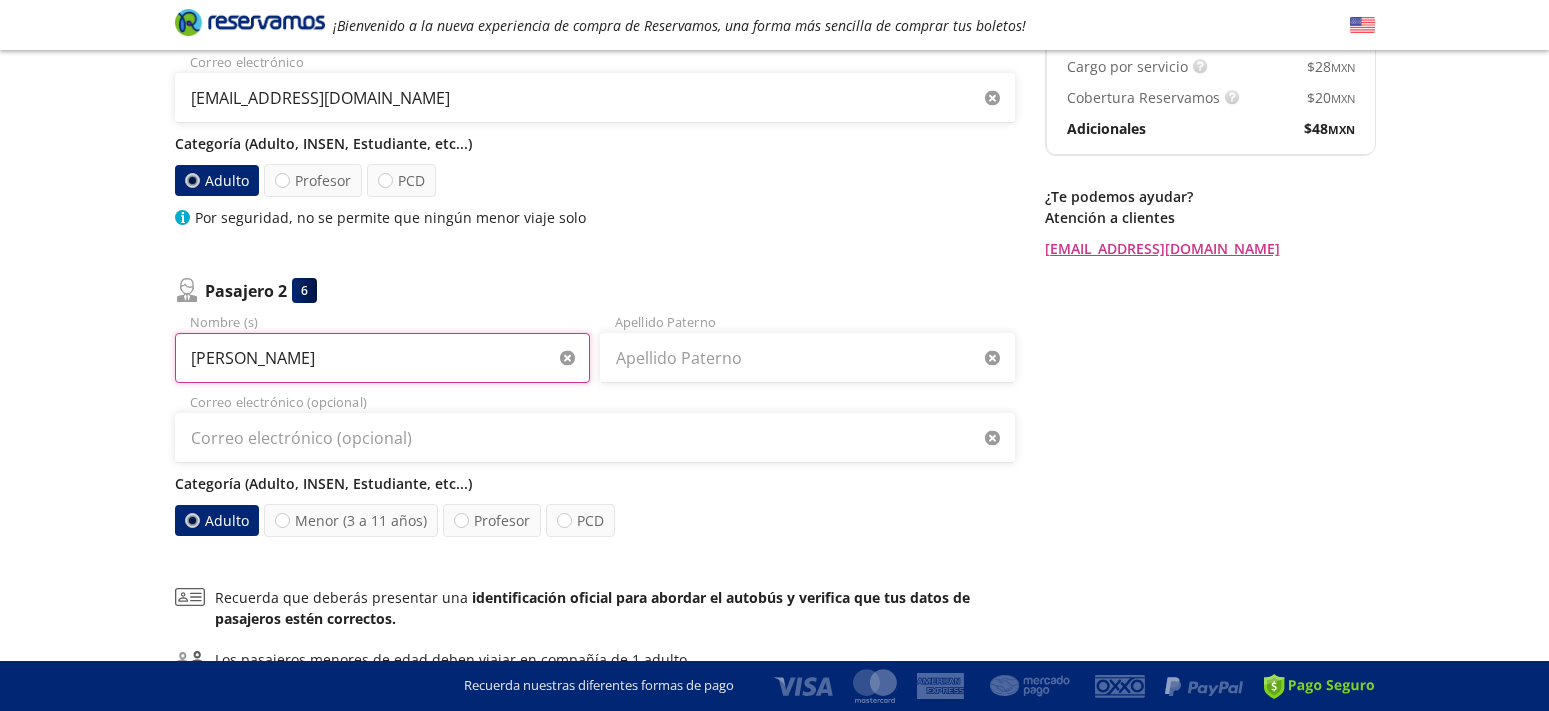 type on "[PERSON_NAME]" 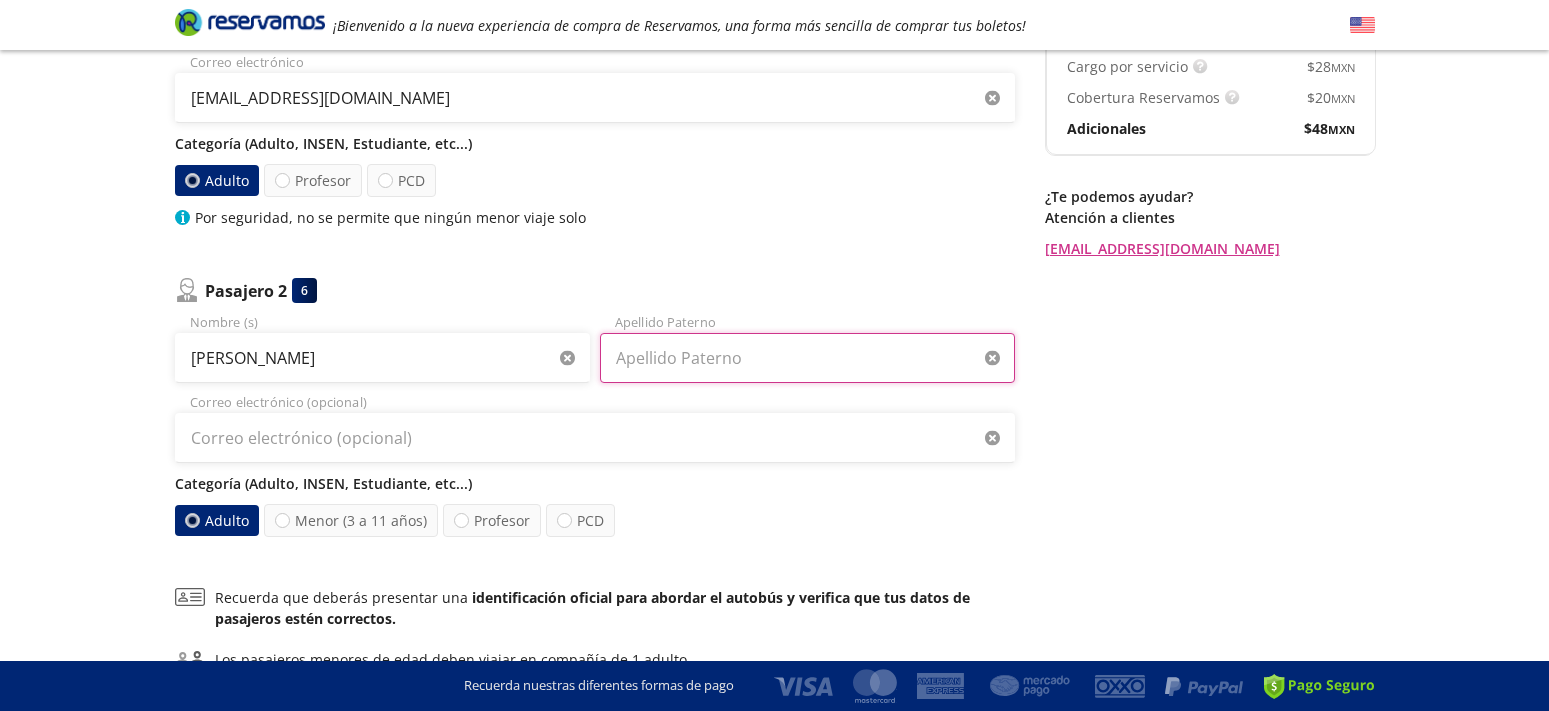 click on "Apellido Paterno" at bounding box center [807, 358] 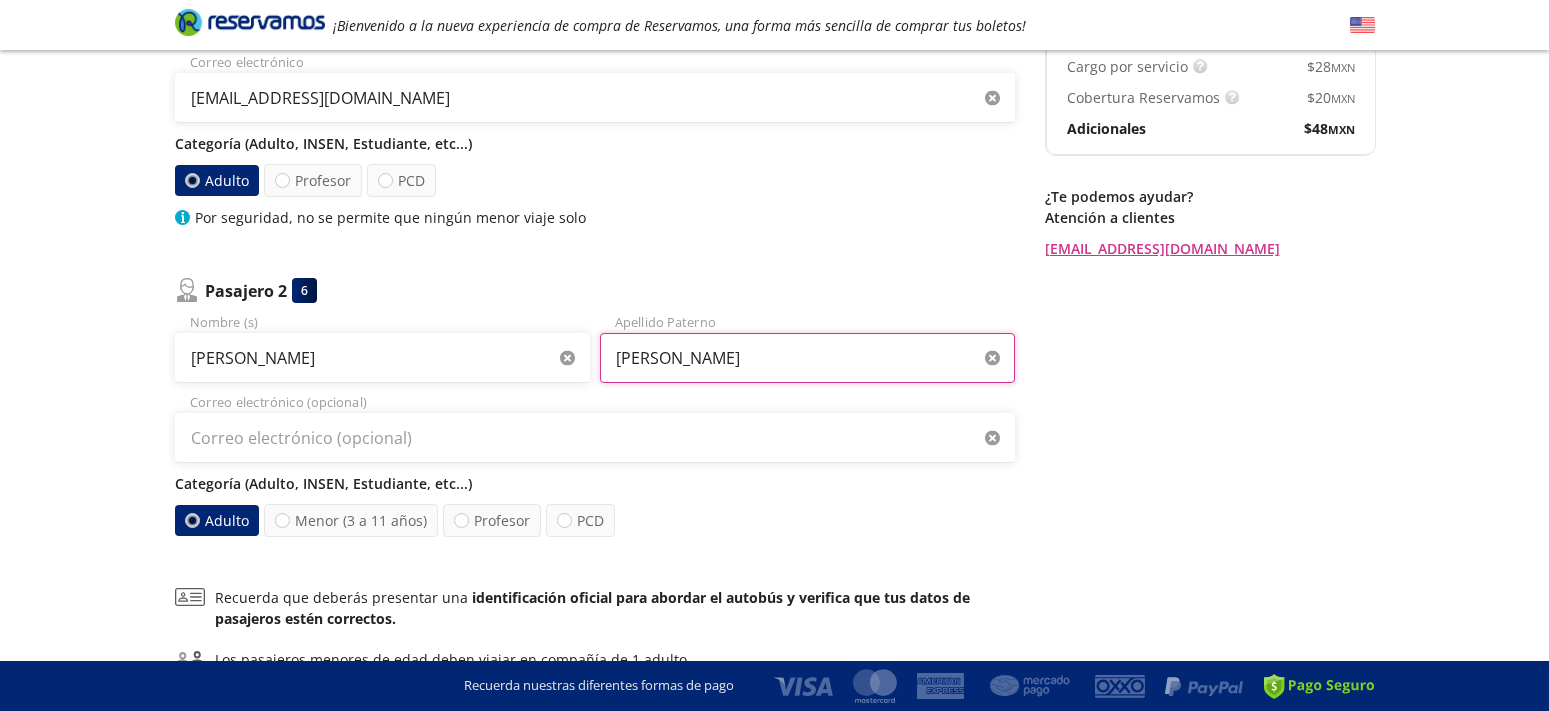 type on "[PERSON_NAME]" 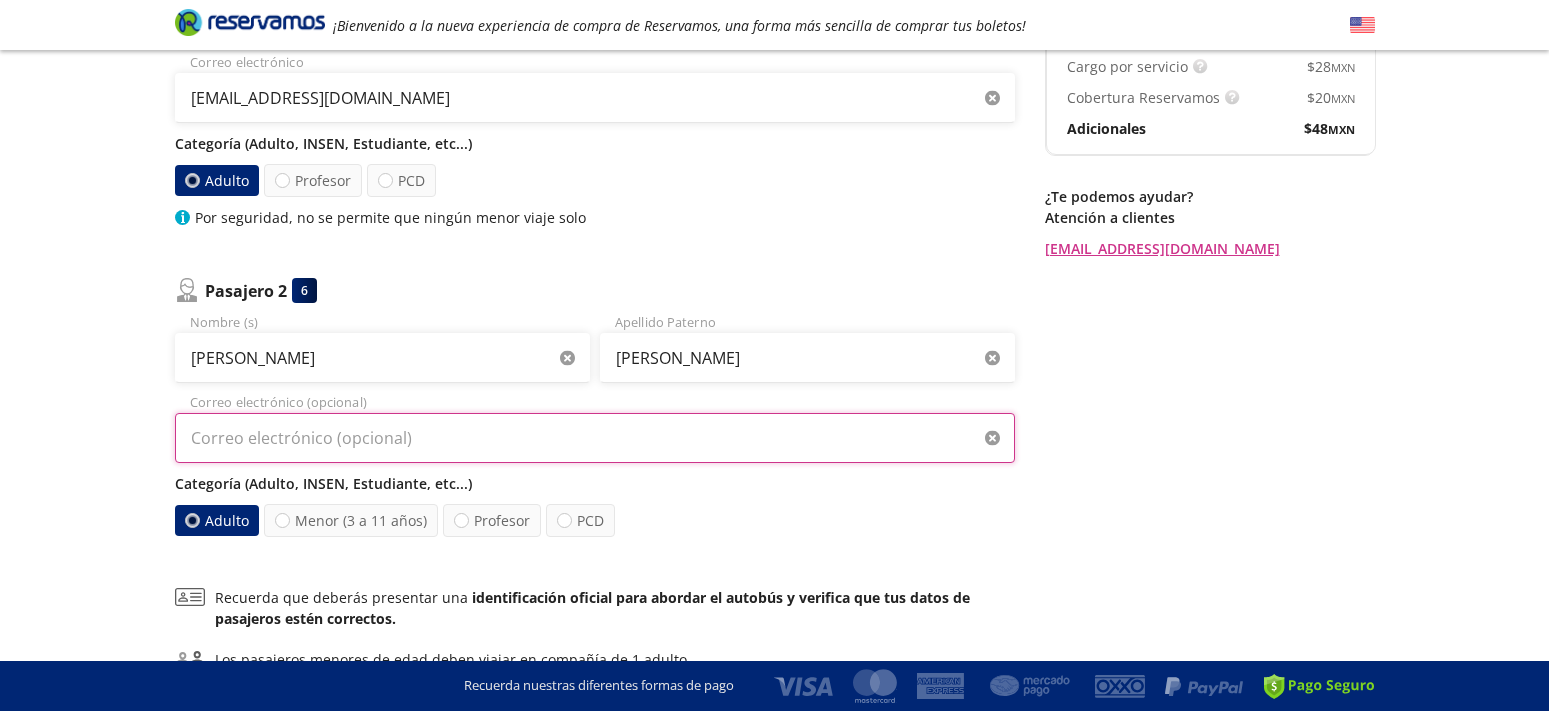 click on "Correo electrónico (opcional)" at bounding box center [595, 438] 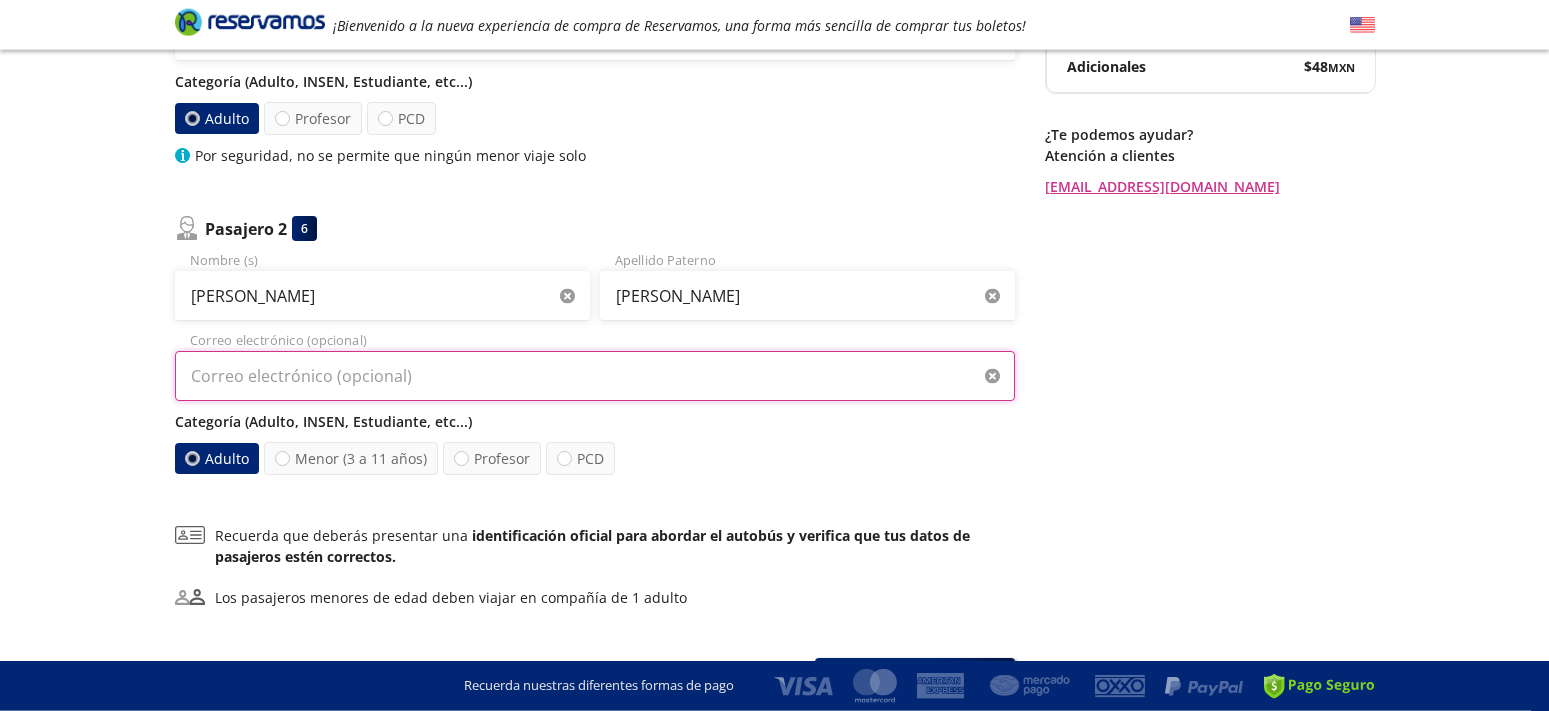scroll, scrollTop: 408, scrollLeft: 0, axis: vertical 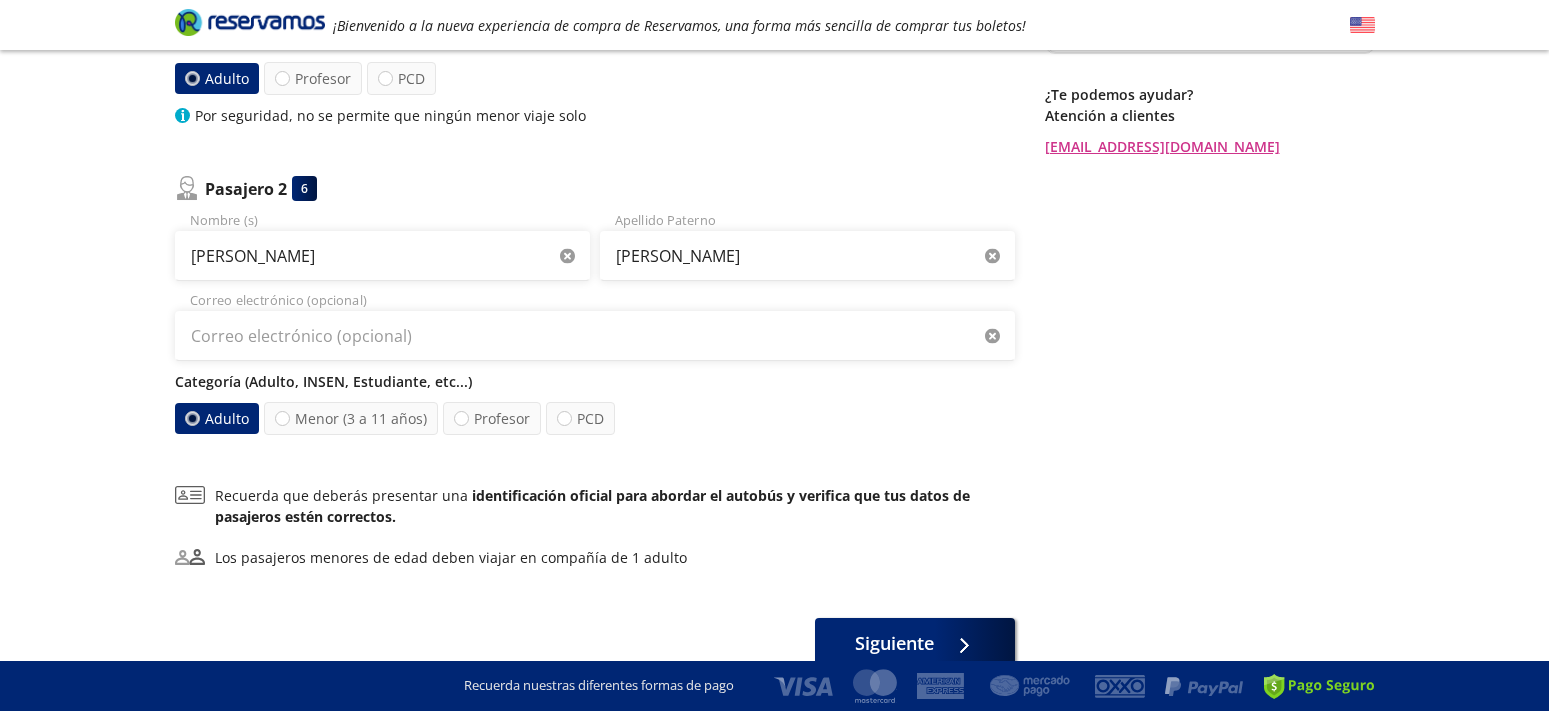 click on "Categoría (Adulto, INSEN, Estudiante, etc...)" at bounding box center [595, 381] 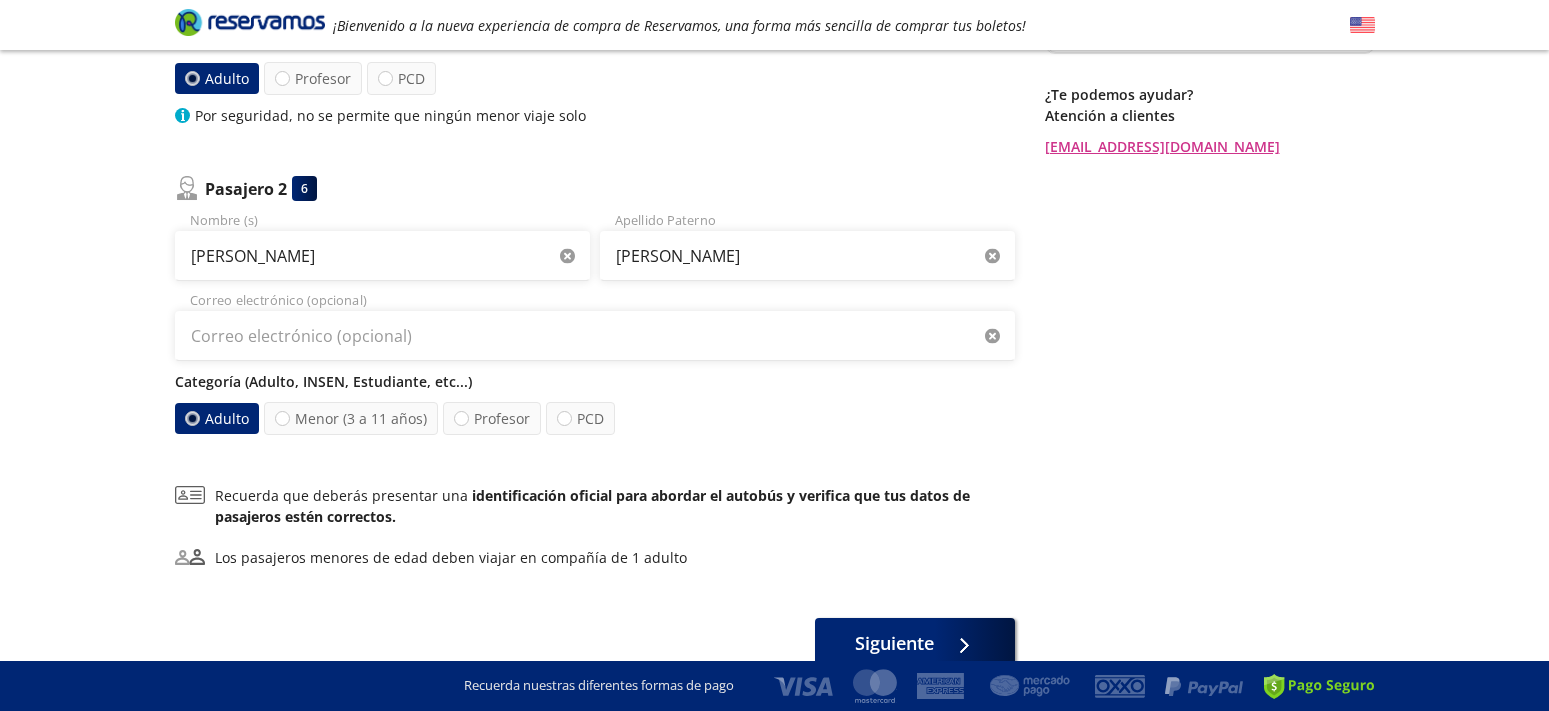 click on "Adulto" at bounding box center (191, 418) 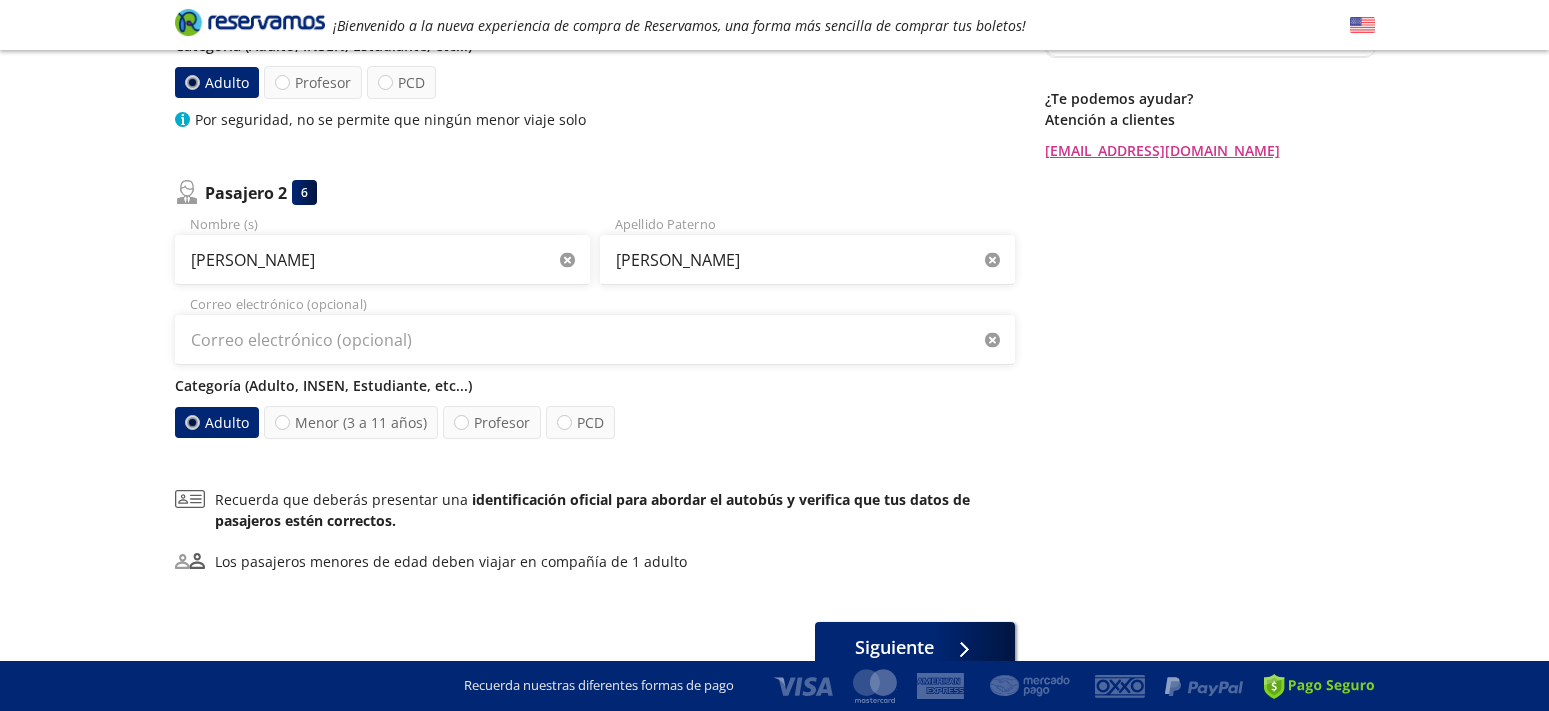 scroll, scrollTop: 506, scrollLeft: 0, axis: vertical 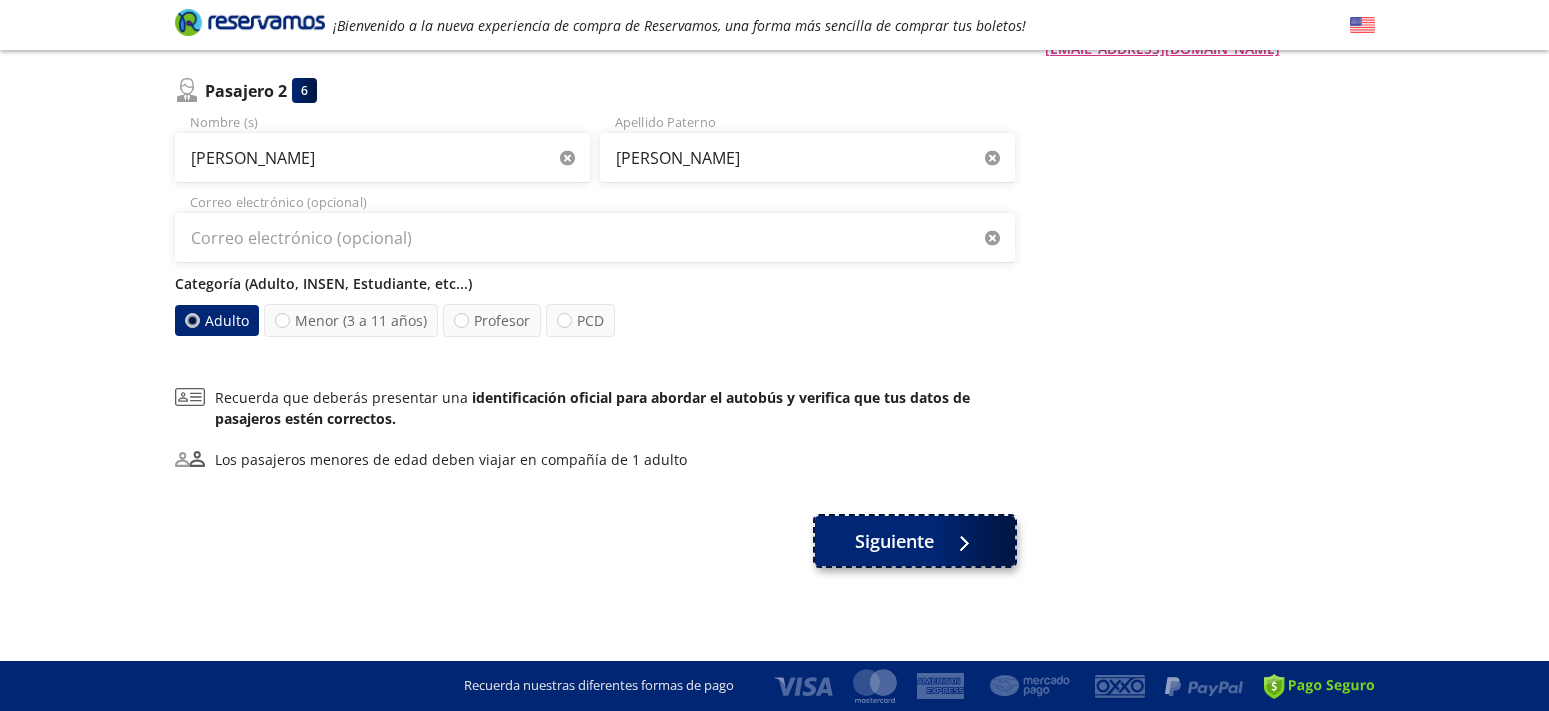 click on "Siguiente" at bounding box center (894, 541) 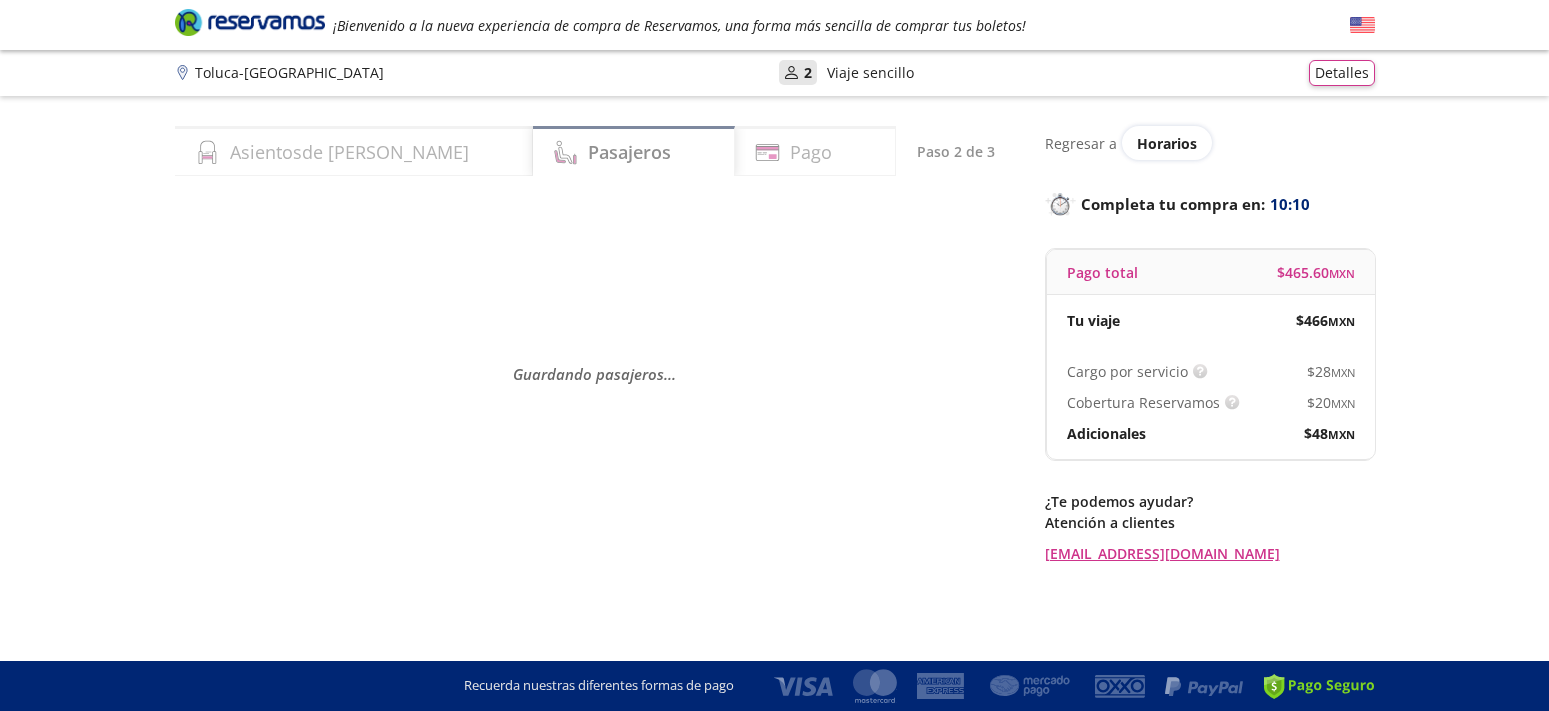 scroll, scrollTop: 0, scrollLeft: 0, axis: both 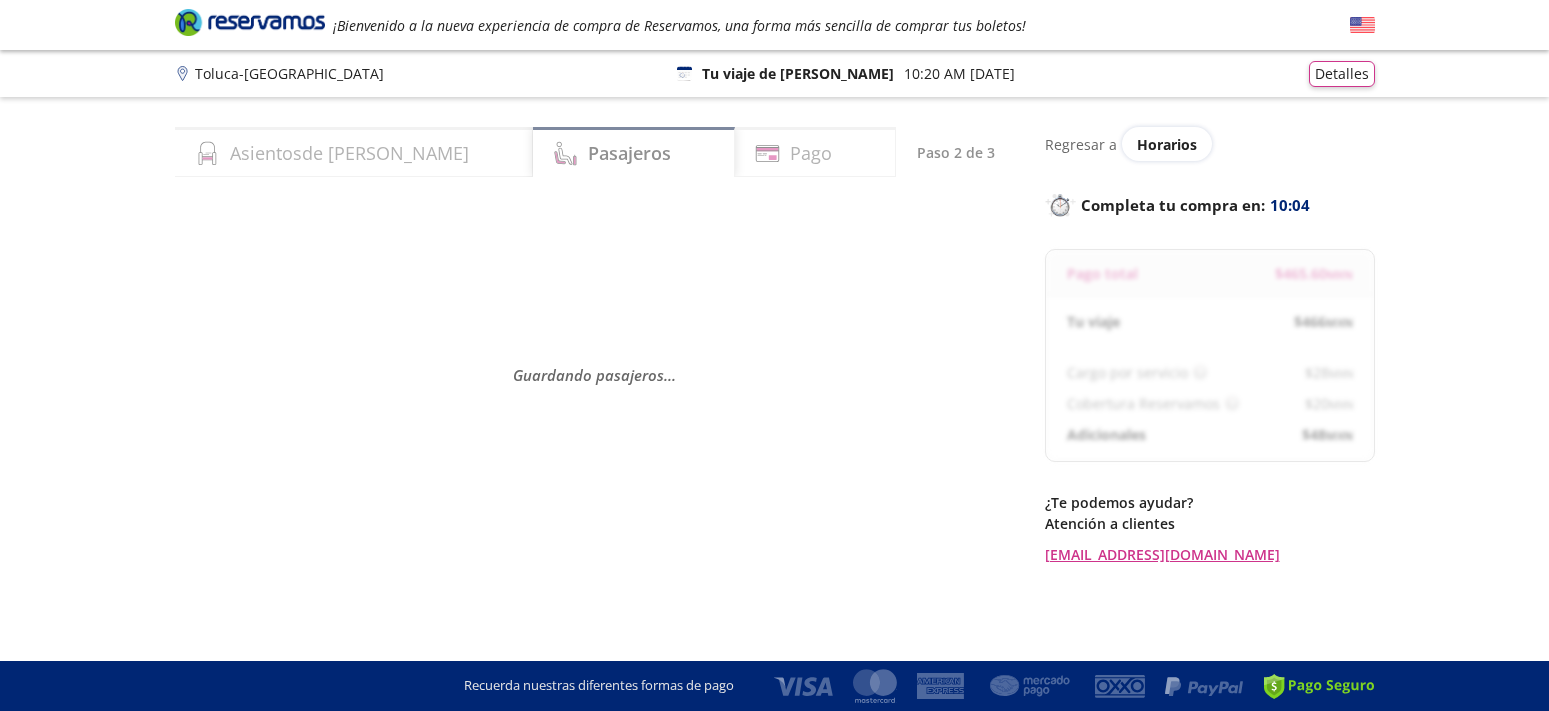 select on "MX" 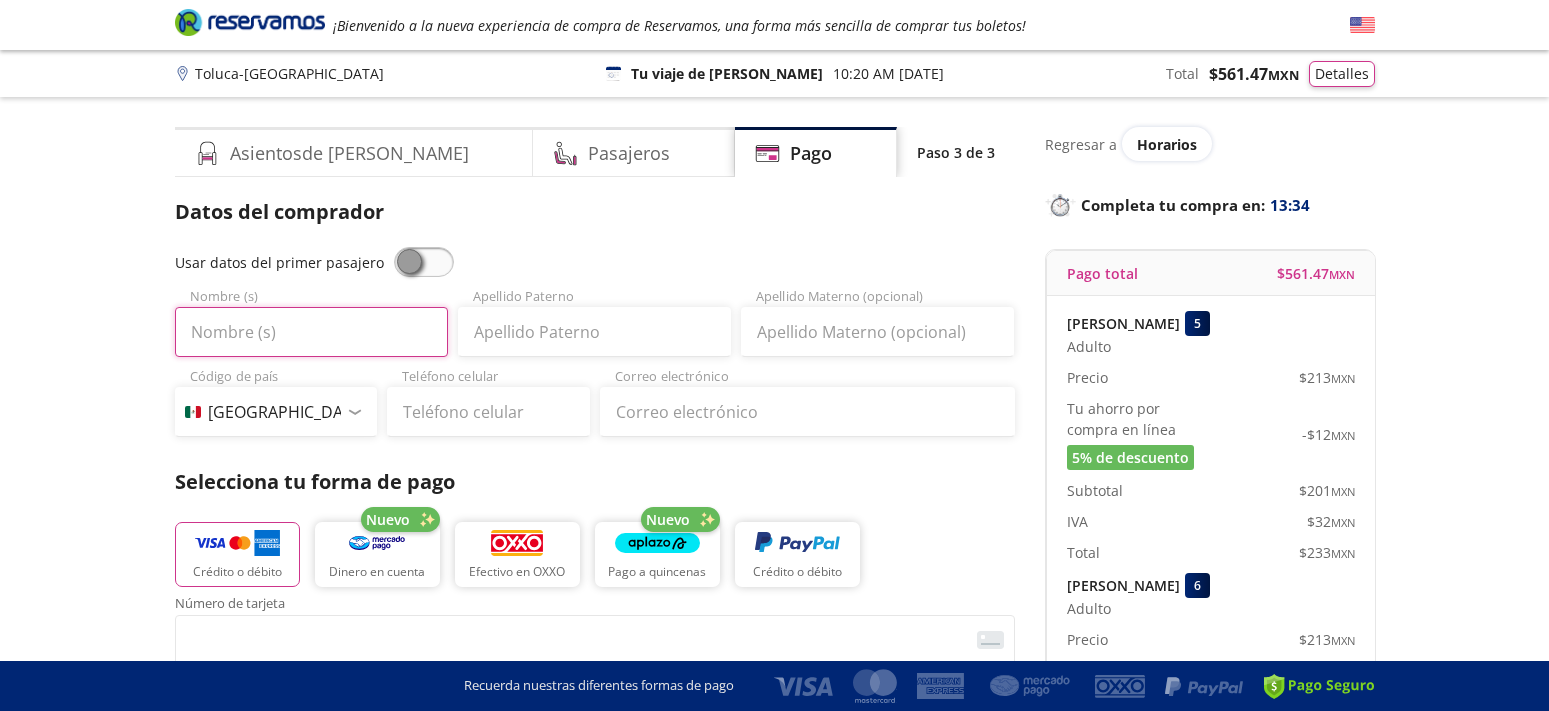 click on "Nombre (s)" at bounding box center (311, 332) 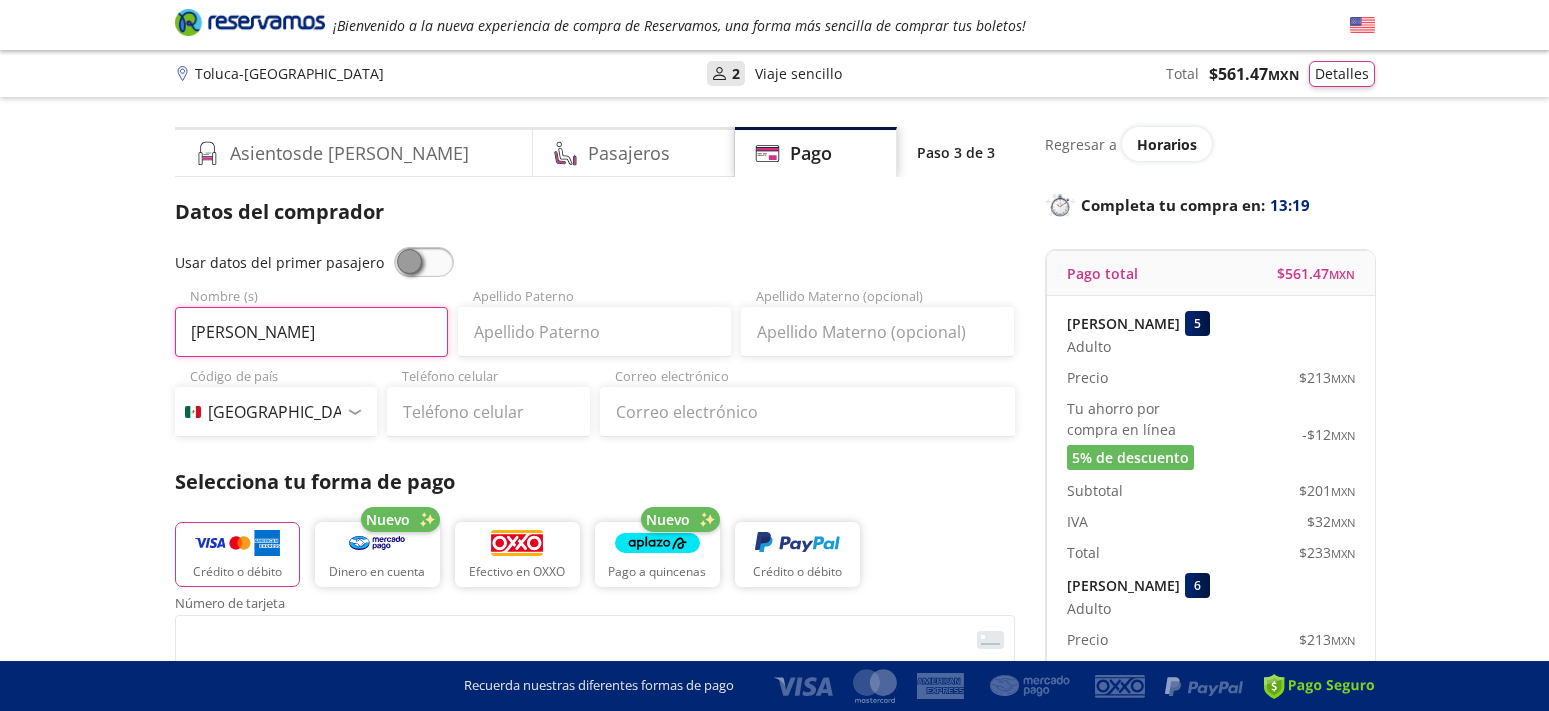 type on "[PERSON_NAME]" 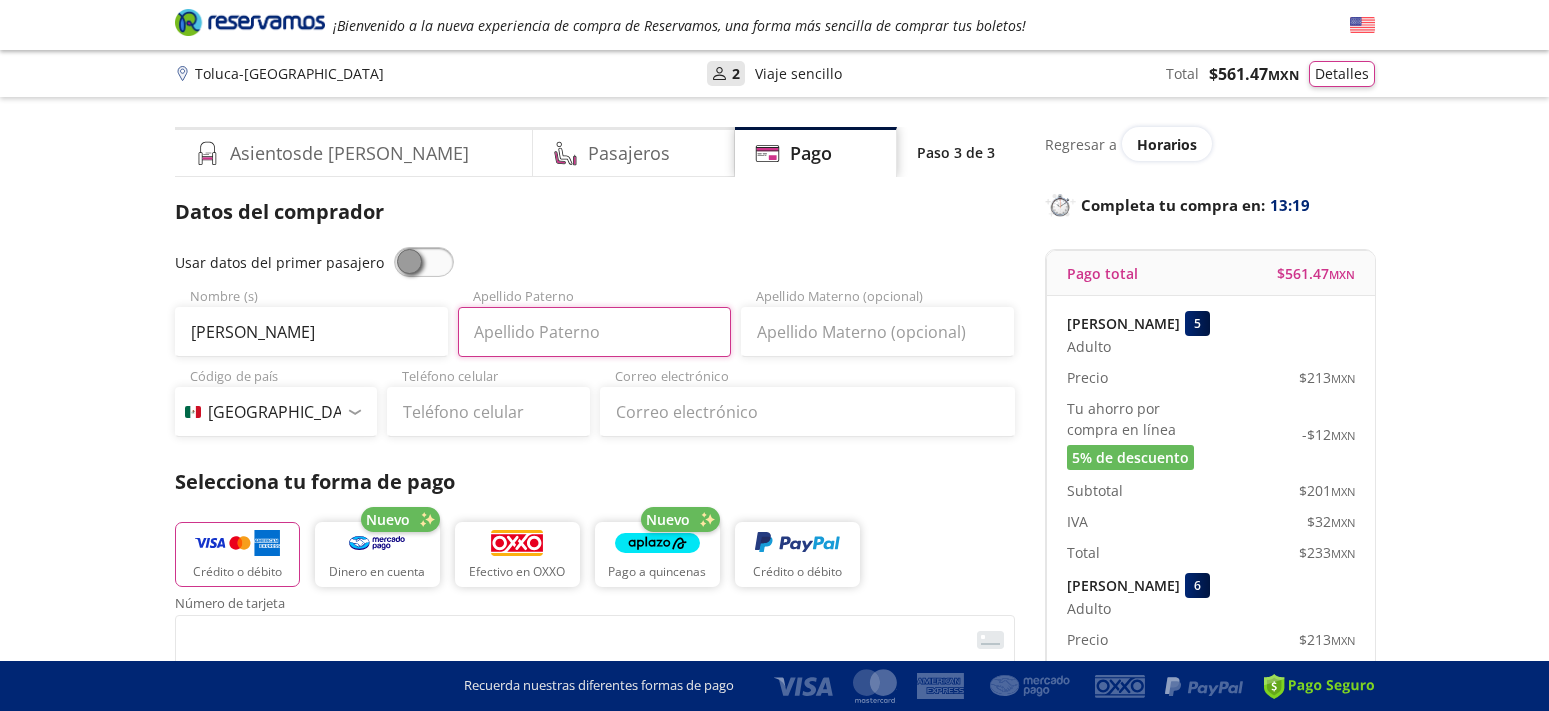 click on "Apellido Paterno" at bounding box center (594, 332) 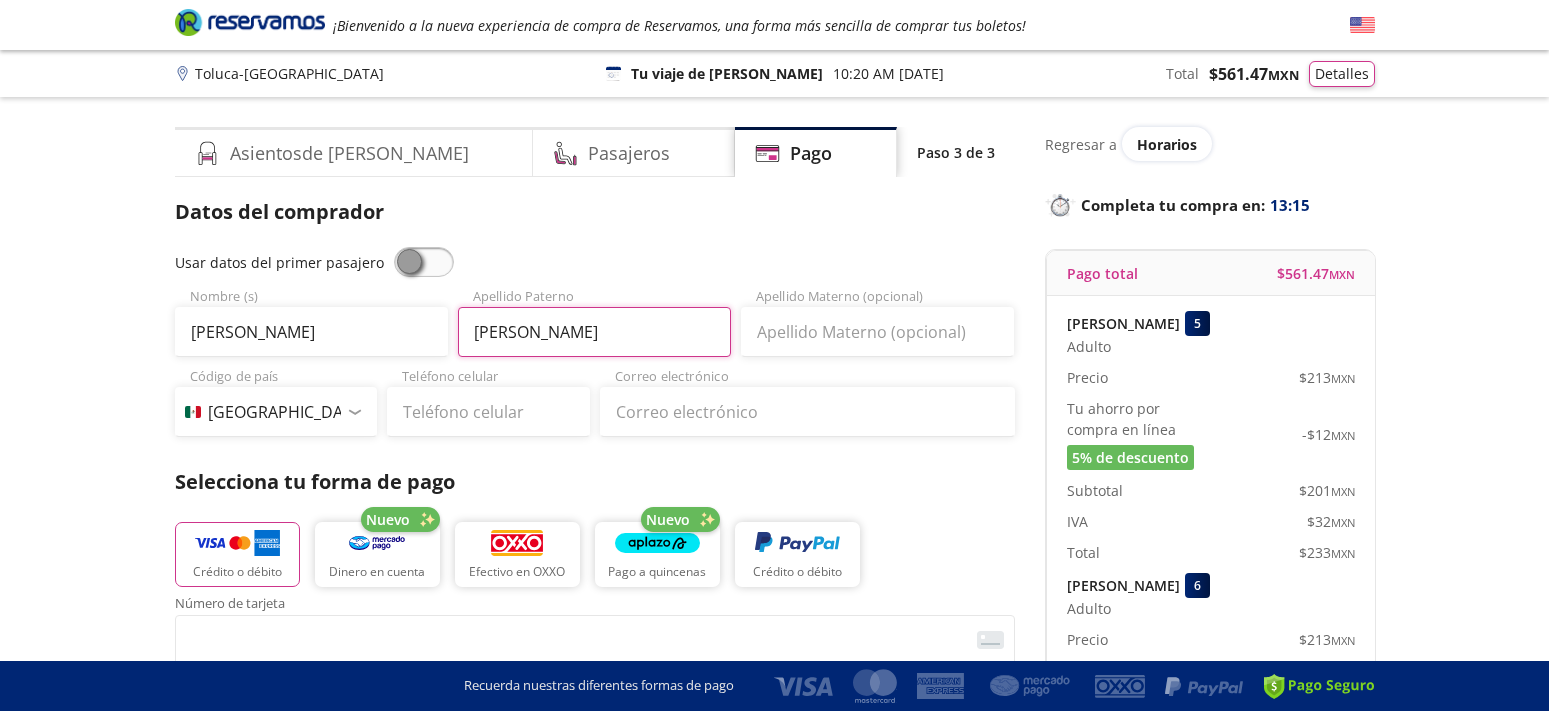 type on "[PERSON_NAME]" 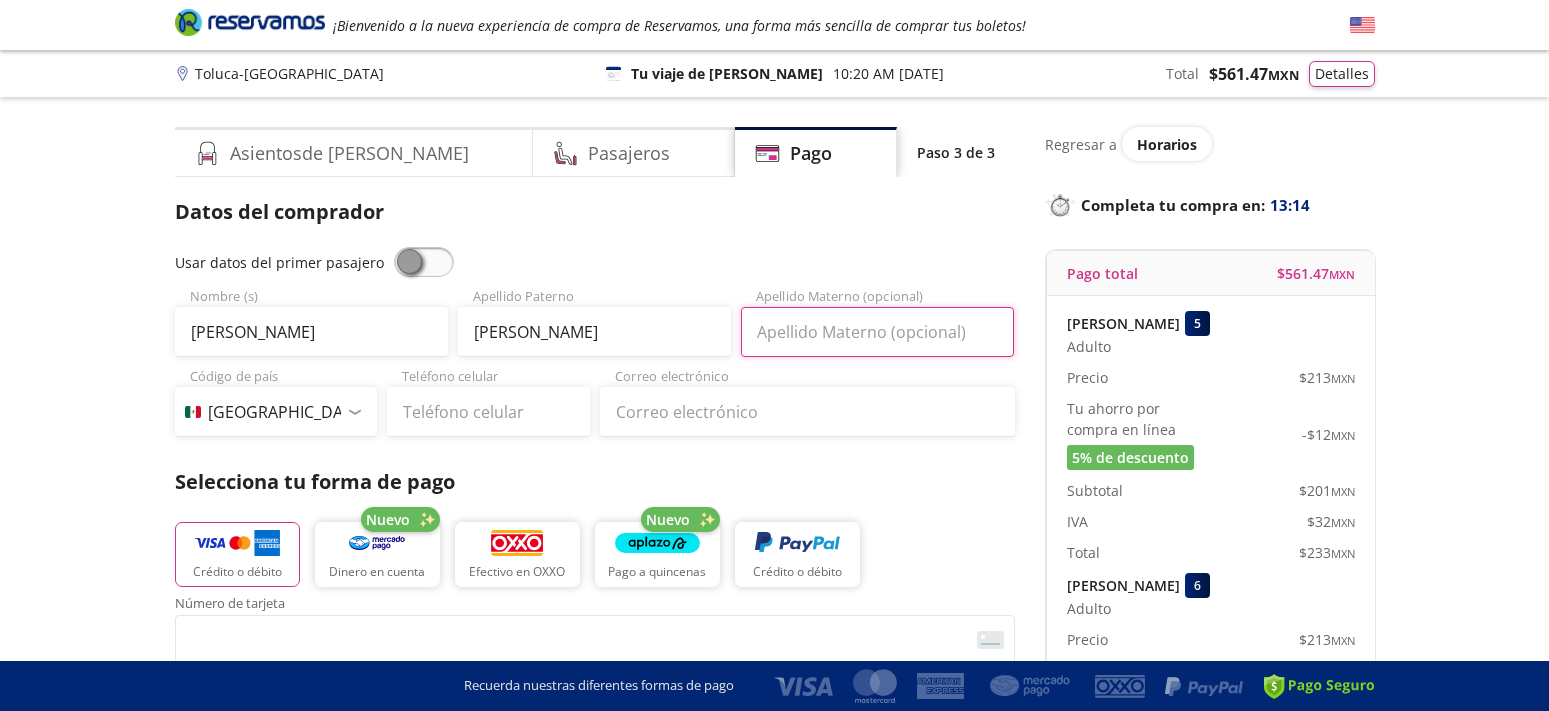 click on "Apellido Materno (opcional)" at bounding box center [877, 332] 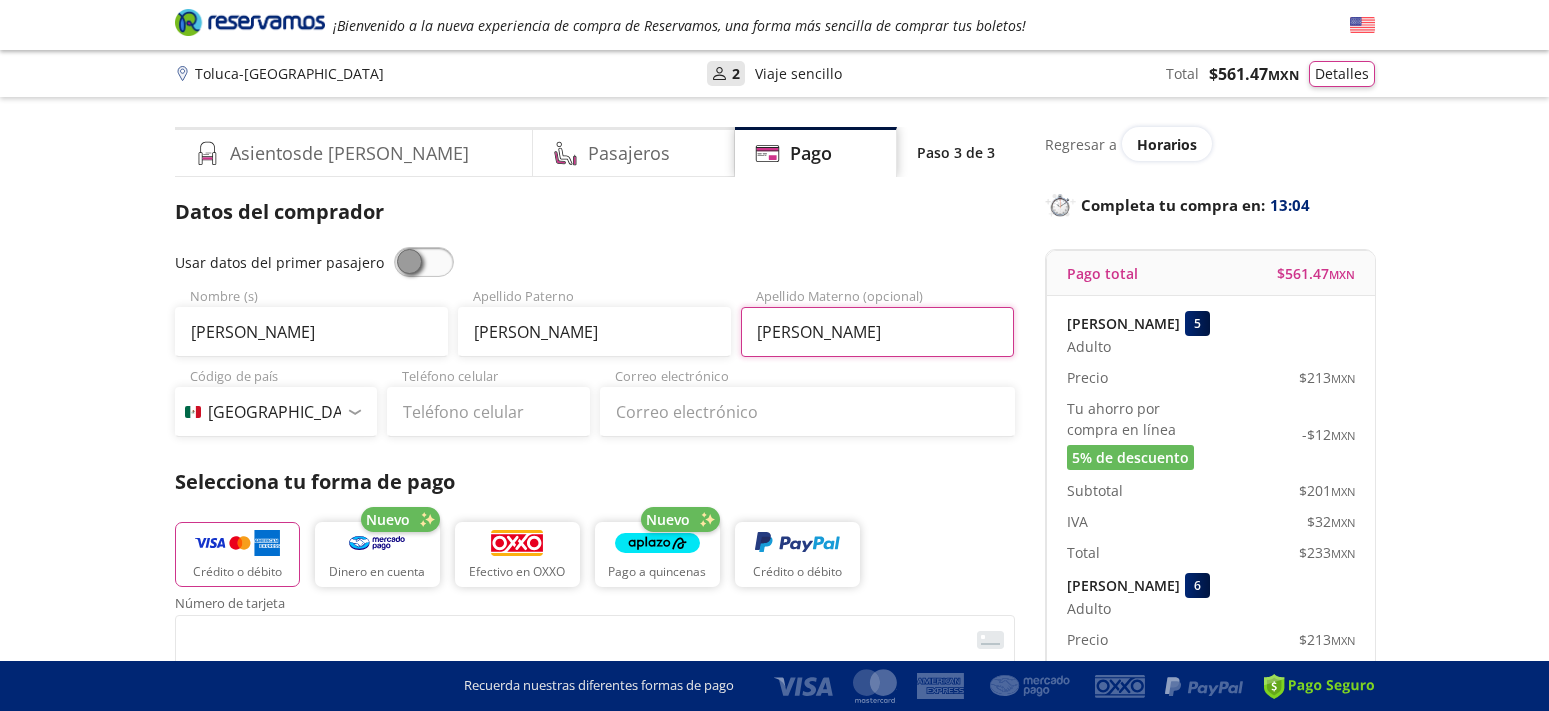 type on "[PERSON_NAME]" 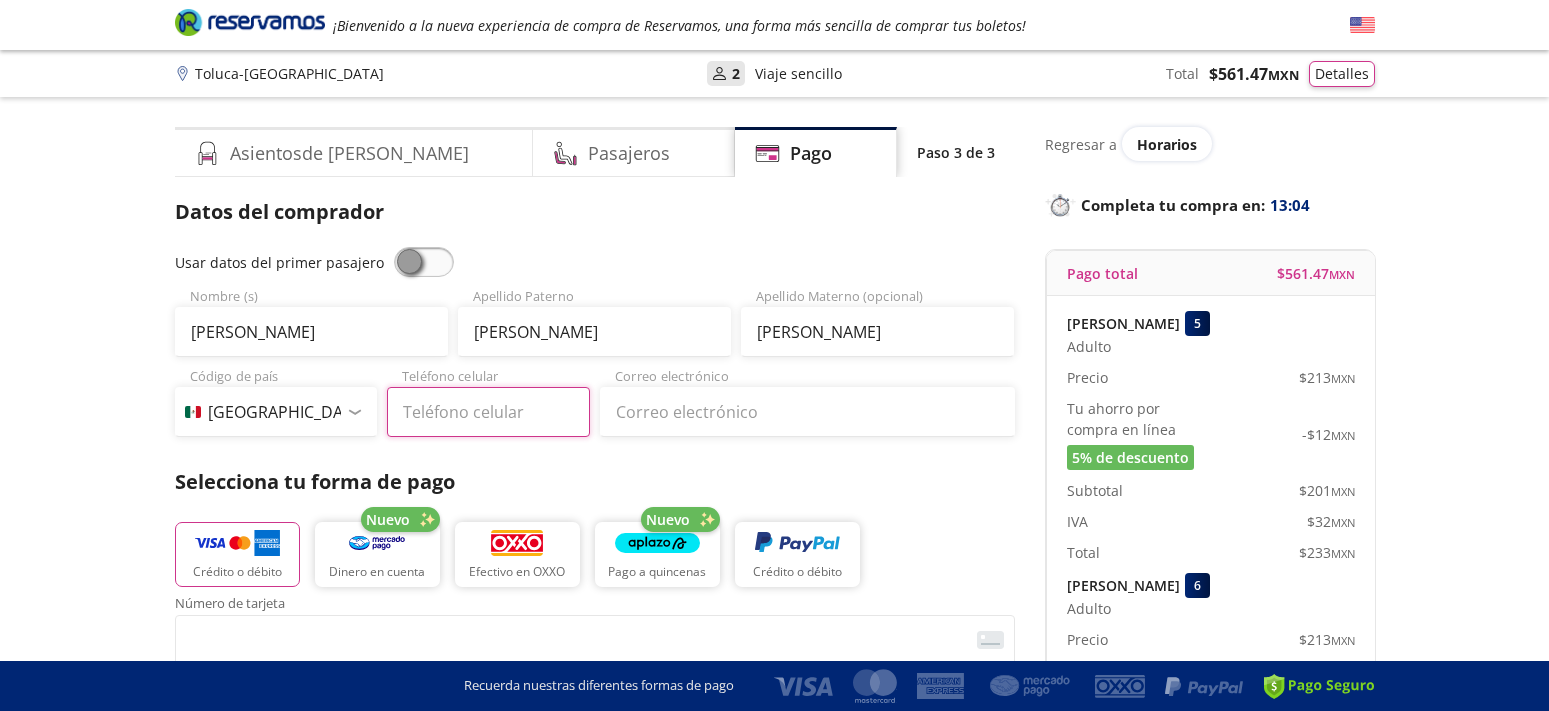 click on "Teléfono celular" at bounding box center (488, 412) 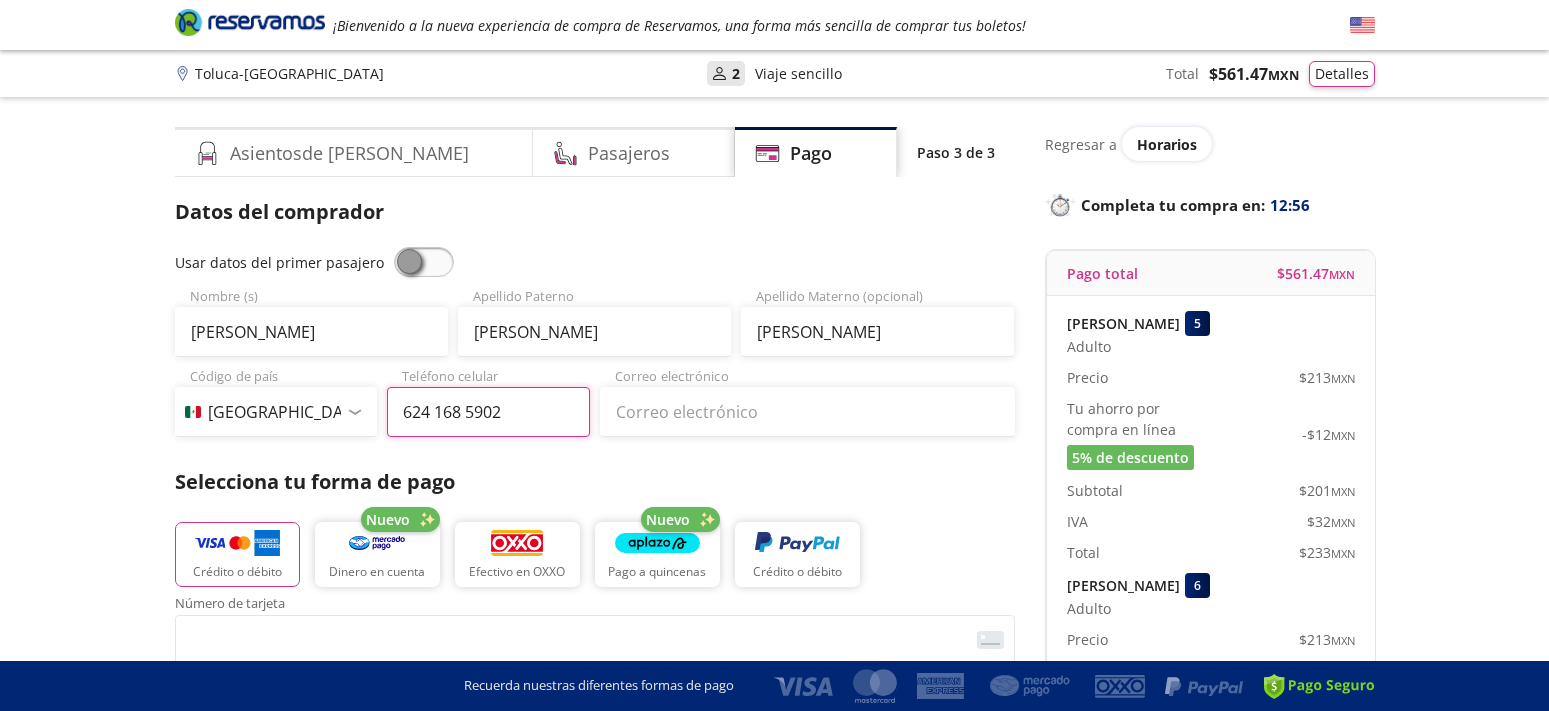 type on "624 168 5902" 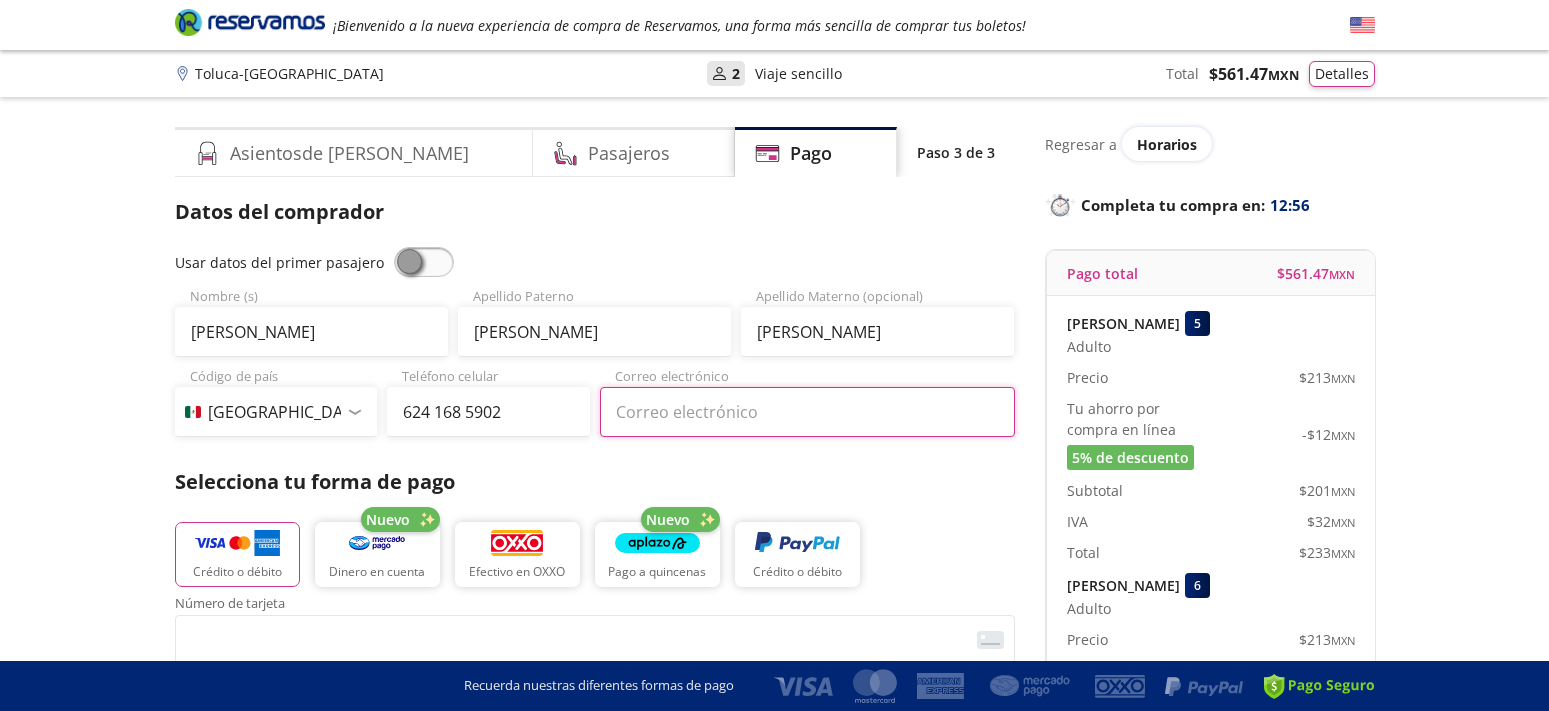 click on "Correo electrónico" at bounding box center (807, 412) 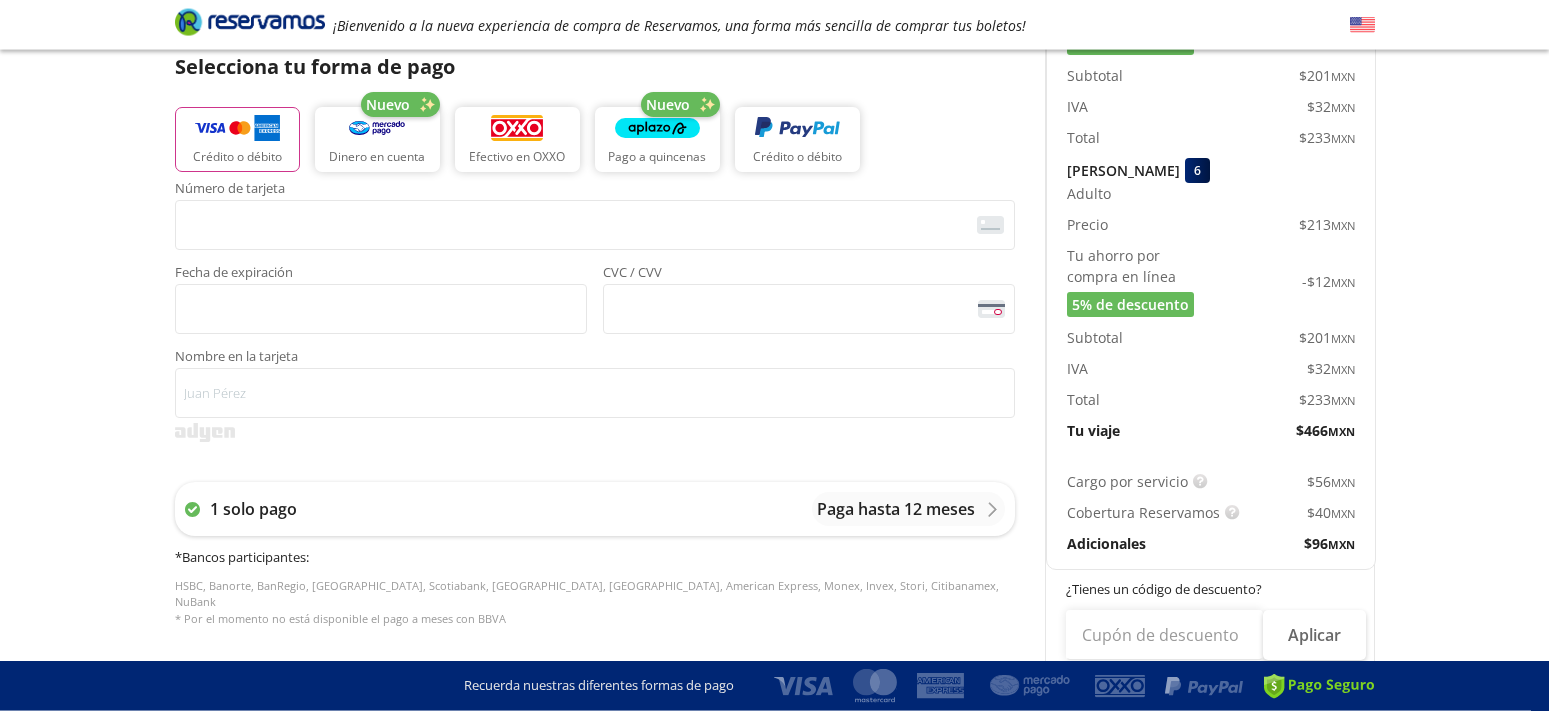 scroll, scrollTop: 408, scrollLeft: 0, axis: vertical 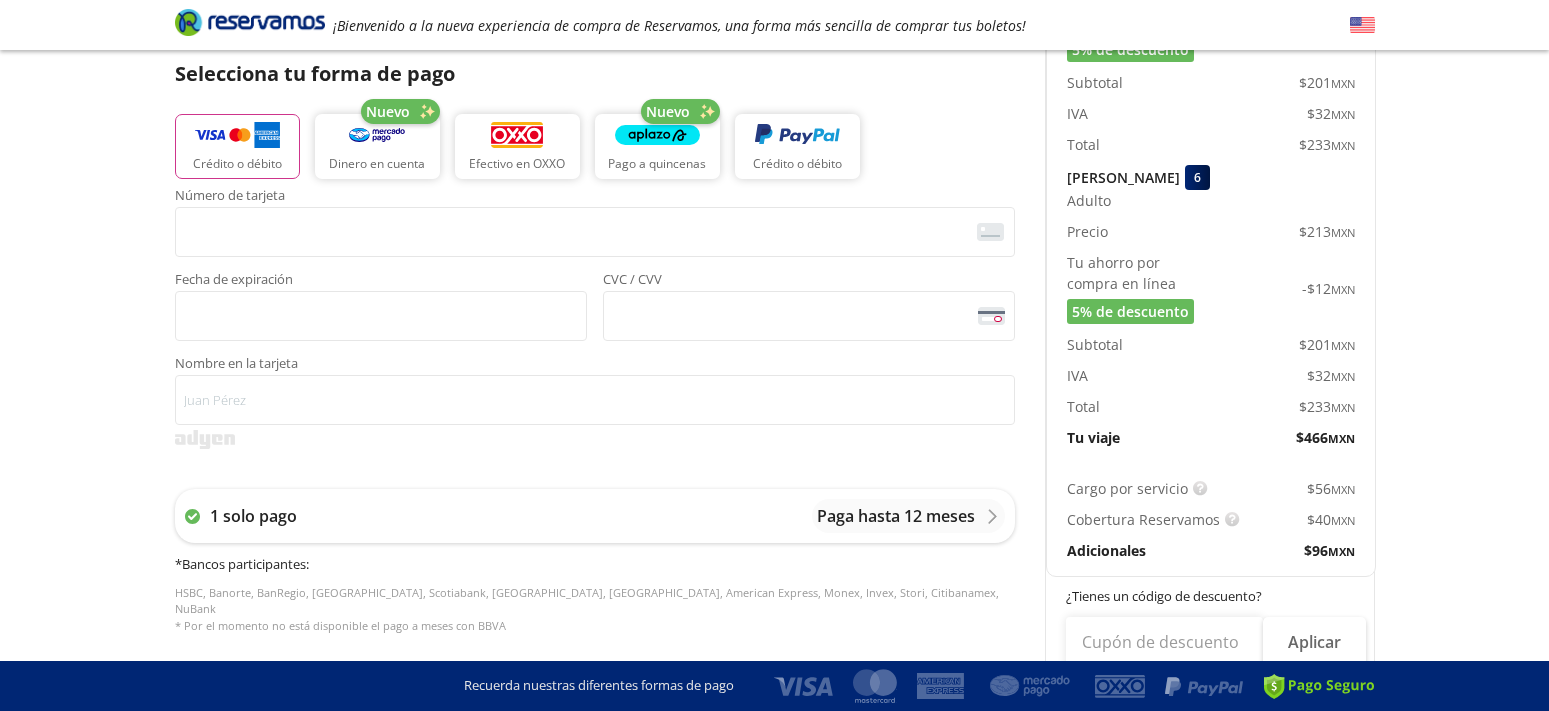 type on "[EMAIL_ADDRESS][DOMAIN_NAME]" 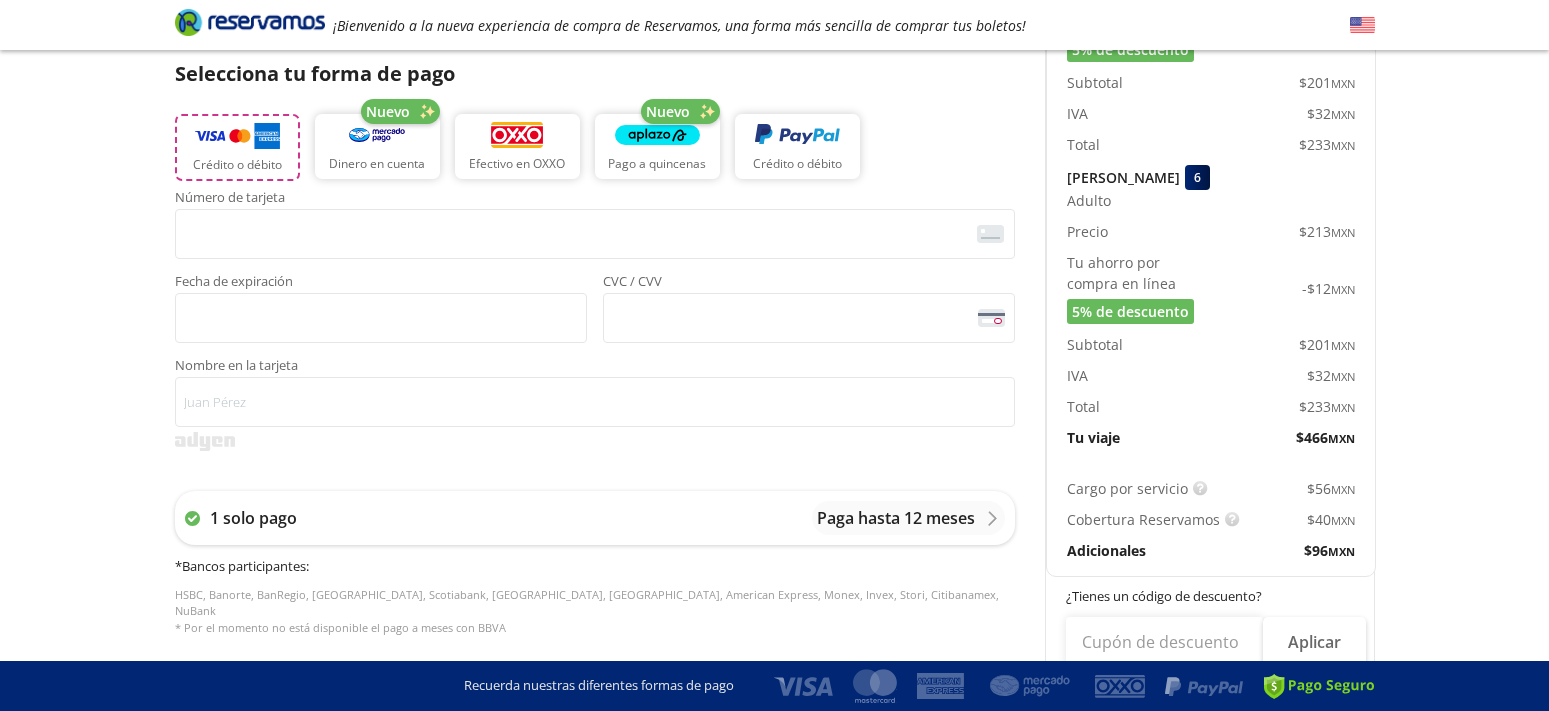 click at bounding box center [237, 136] 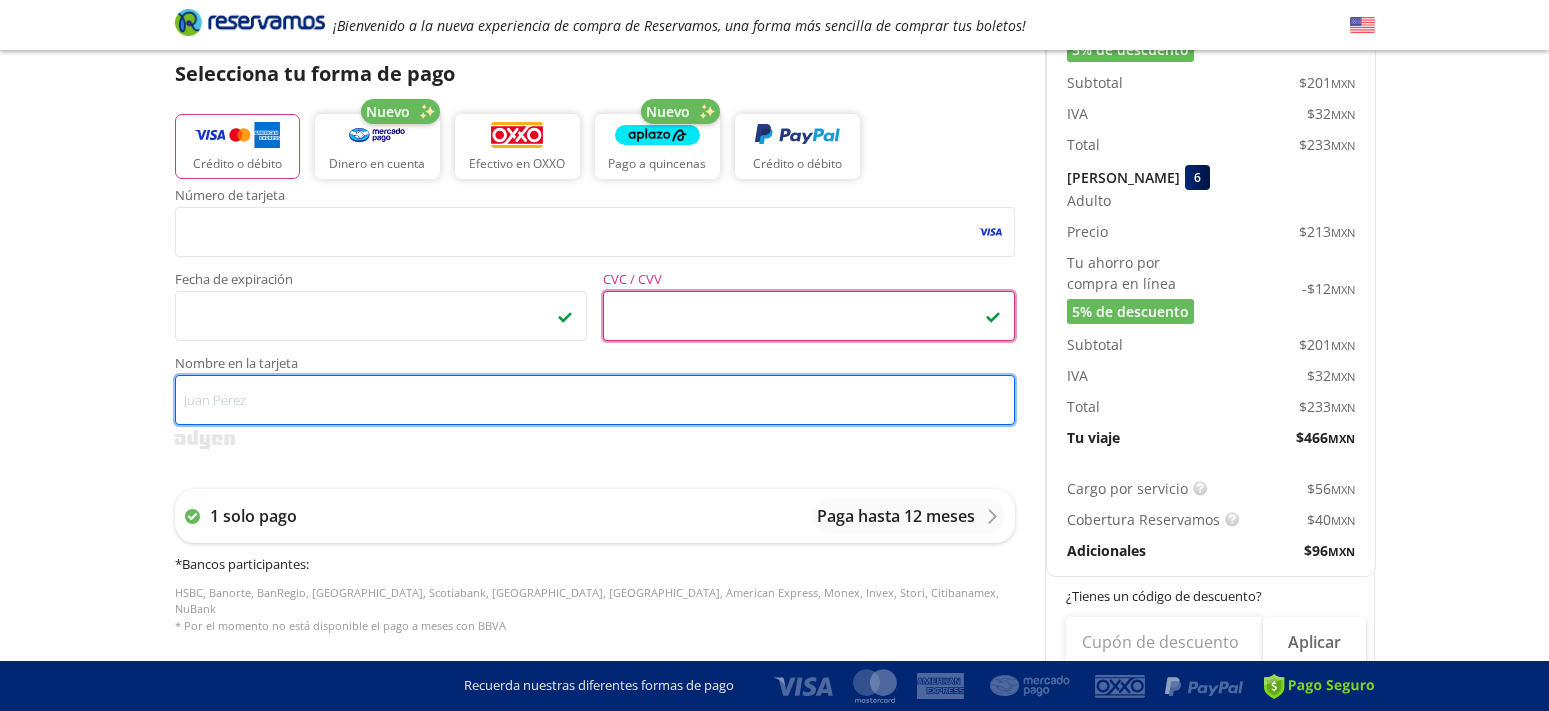 click on "Nombre en la tarjeta" at bounding box center [595, 400] 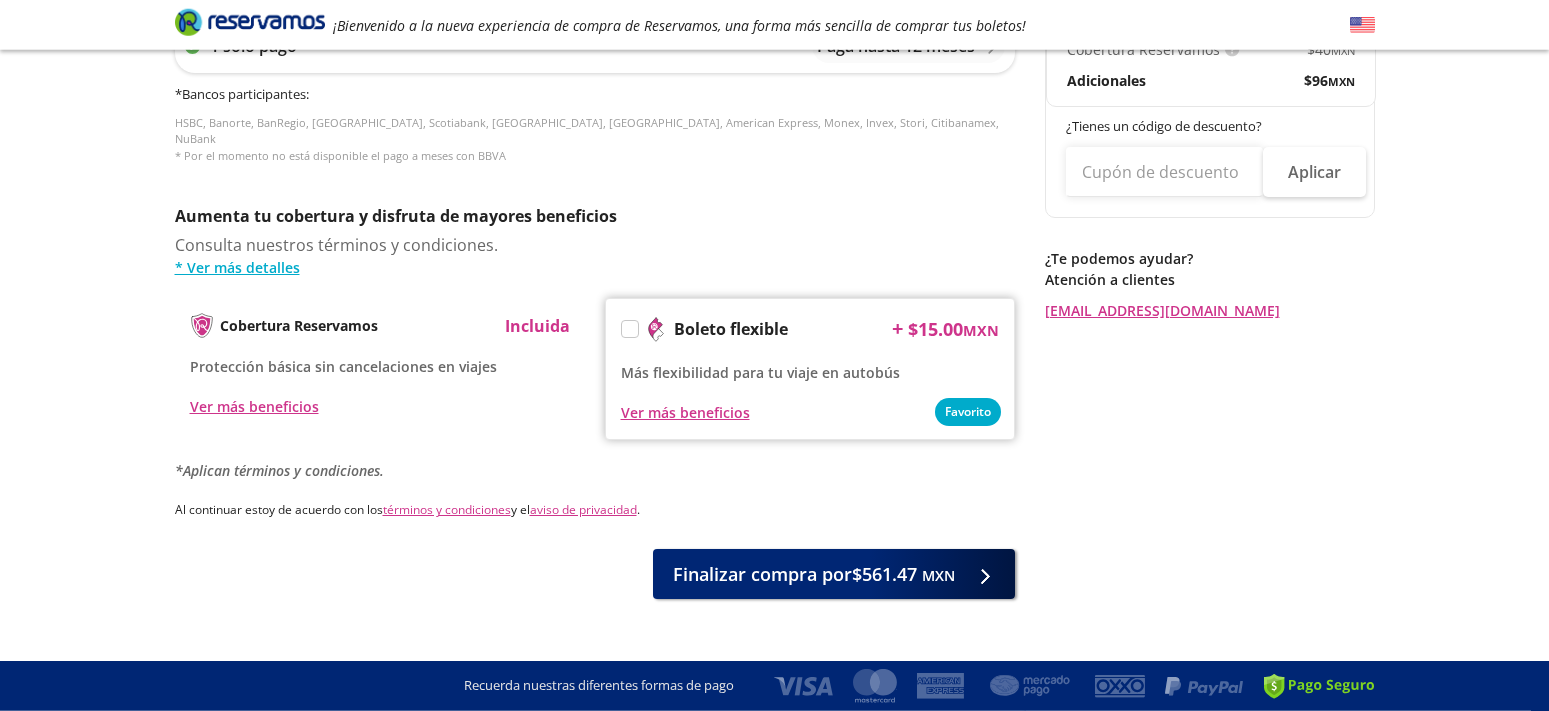 scroll, scrollTop: 891, scrollLeft: 0, axis: vertical 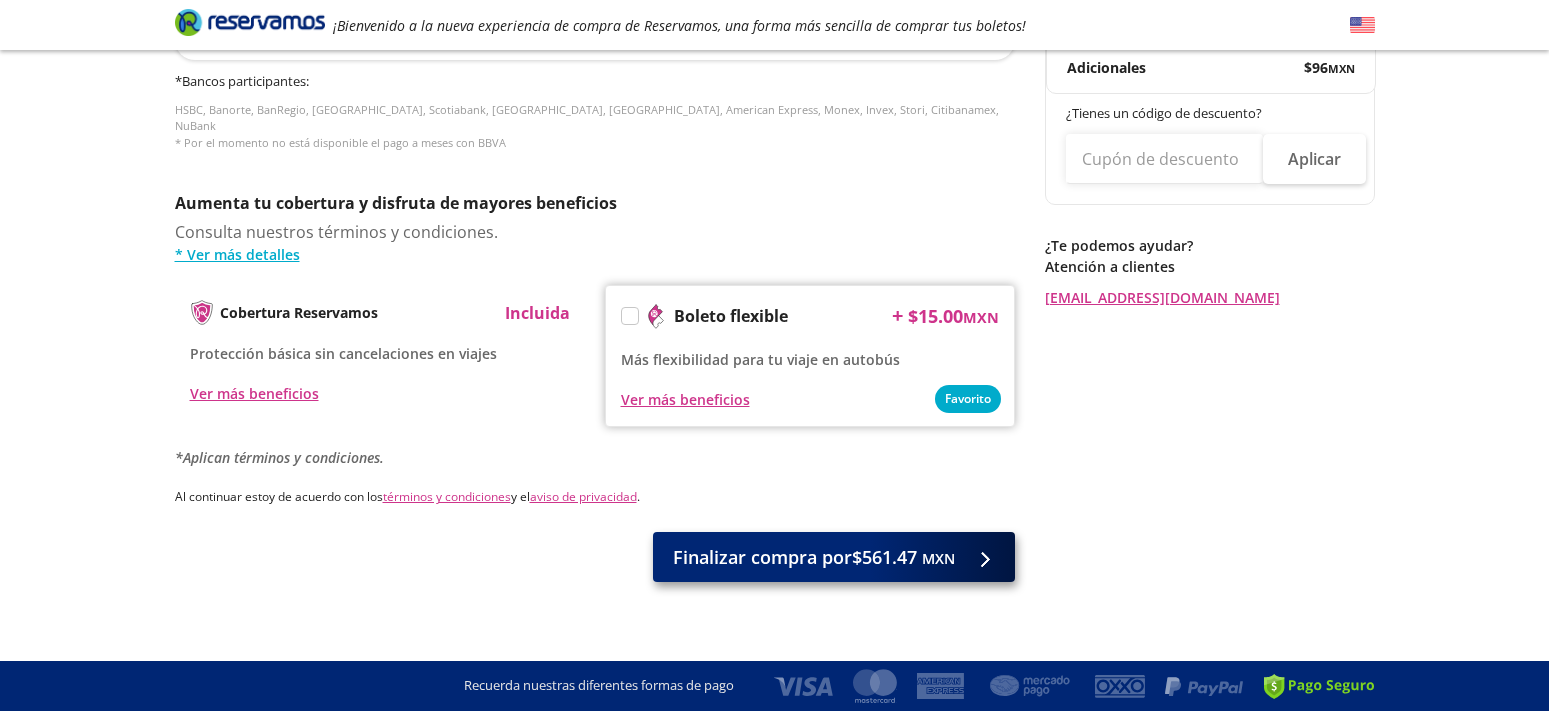 type on "[PERSON_NAME] [PERSON_NAME]" 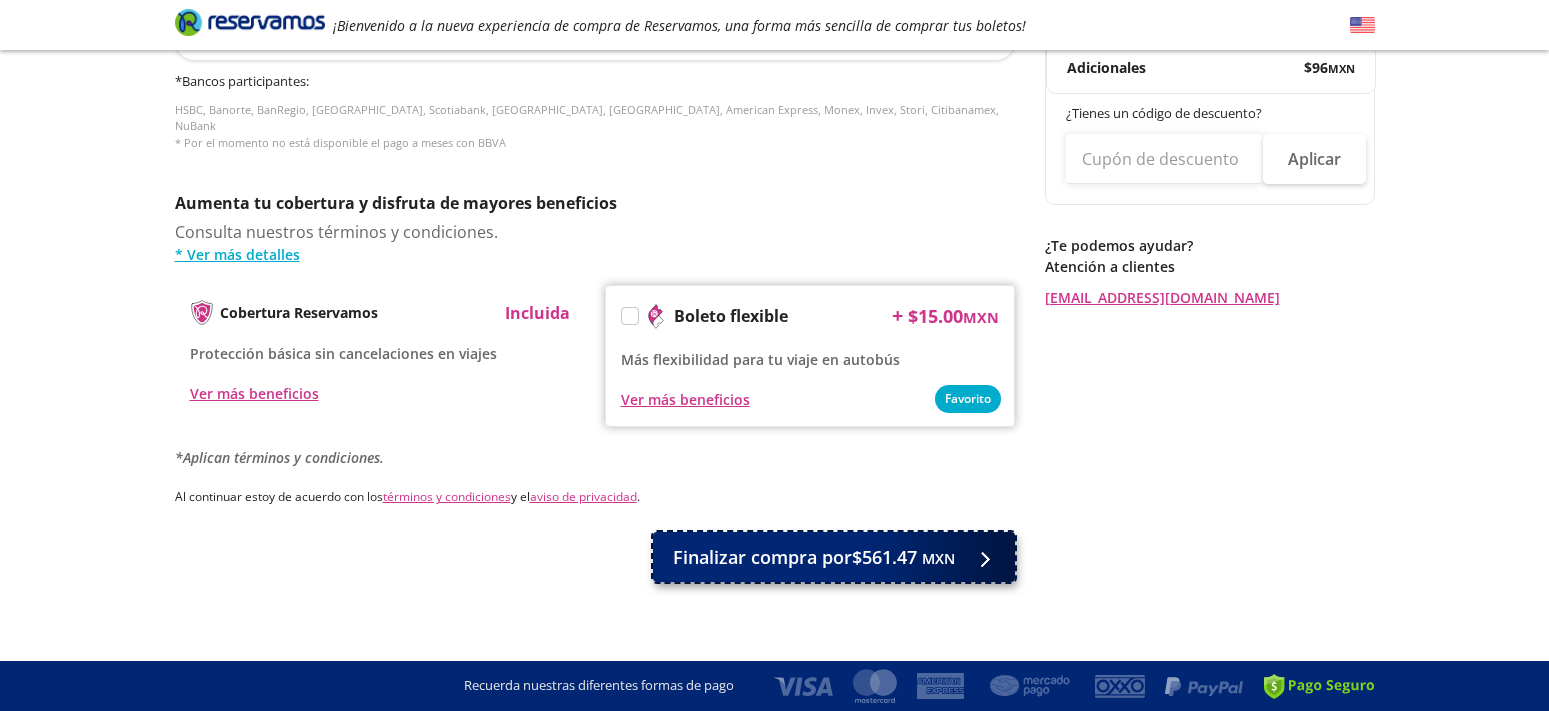 click on "Finalizar compra por  $561.47   MXN" at bounding box center (814, 557) 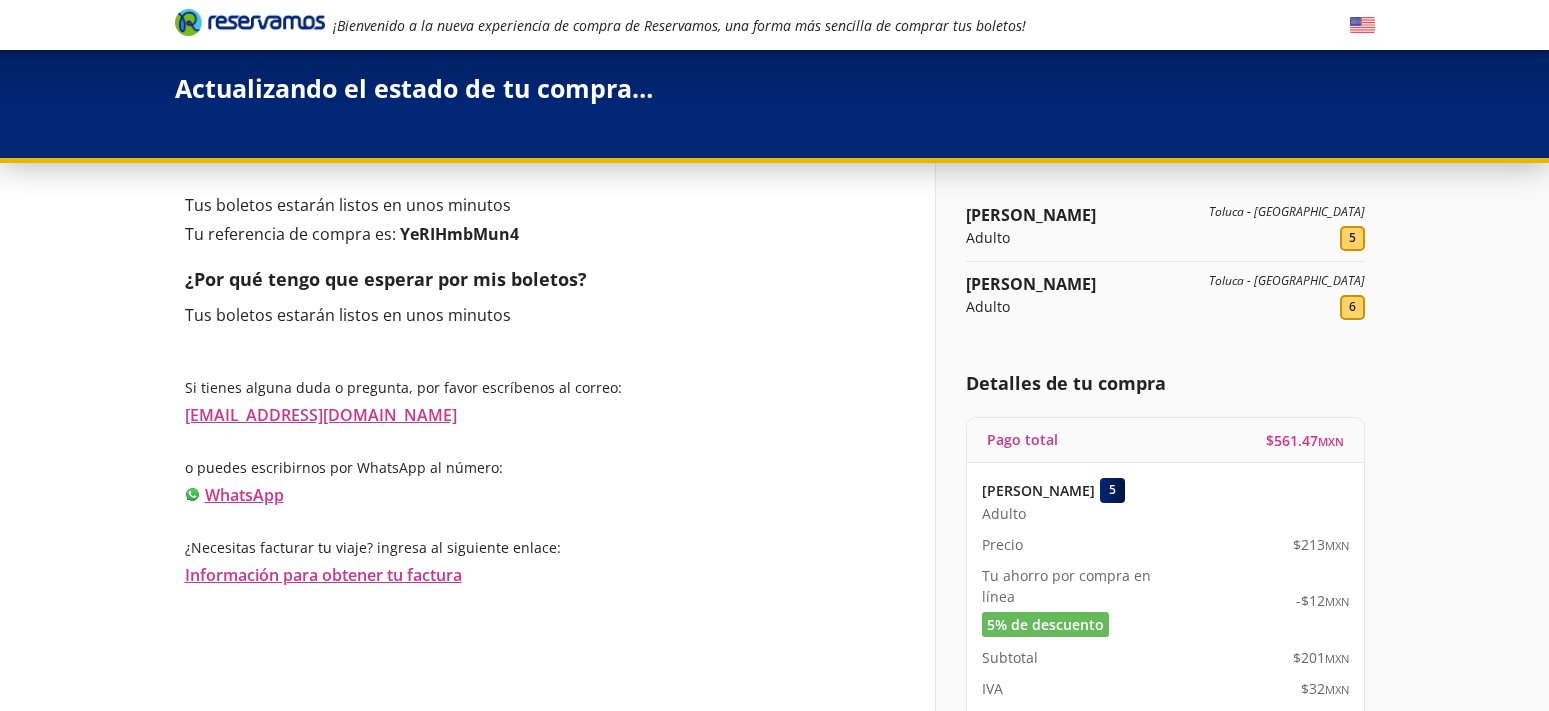 scroll, scrollTop: 0, scrollLeft: 0, axis: both 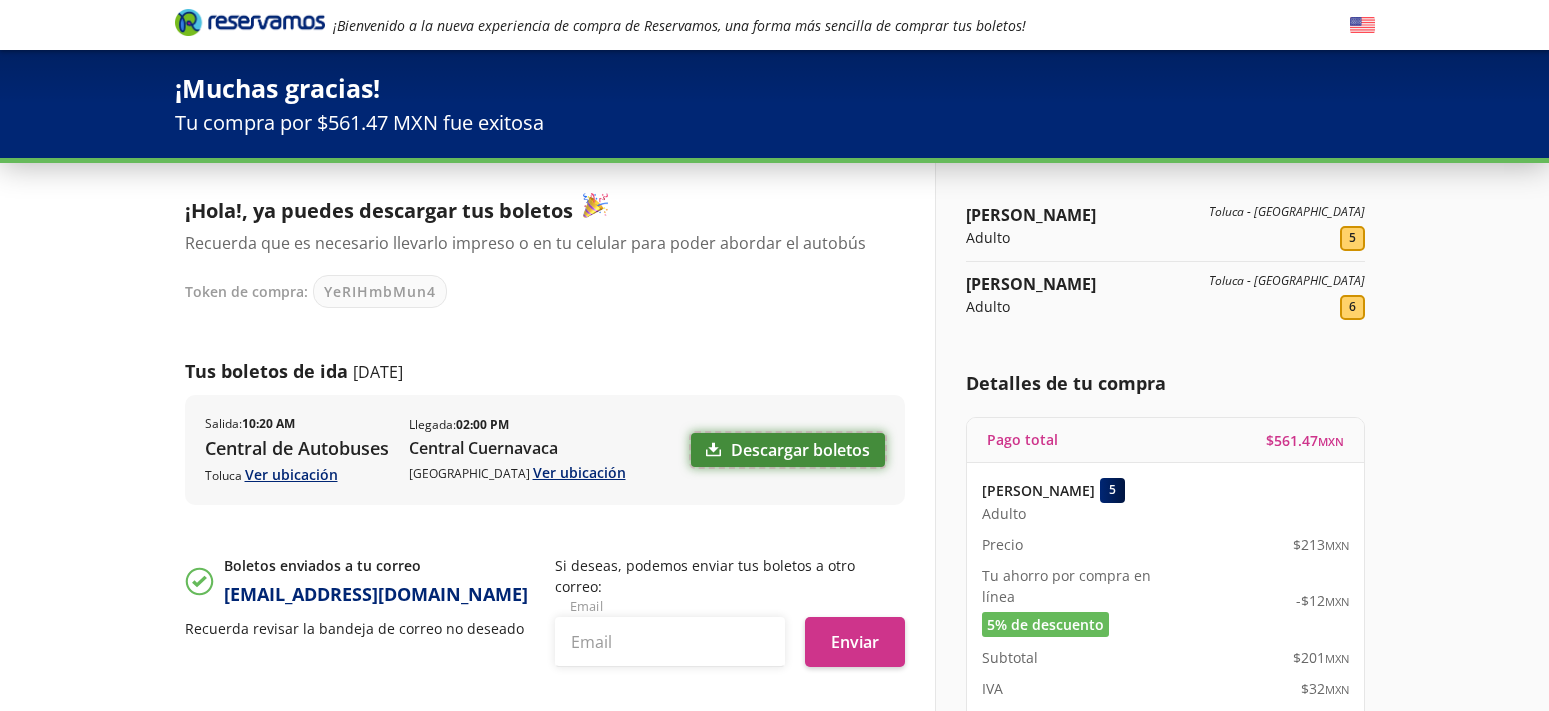 click on "Descargar boletos" at bounding box center [788, 450] 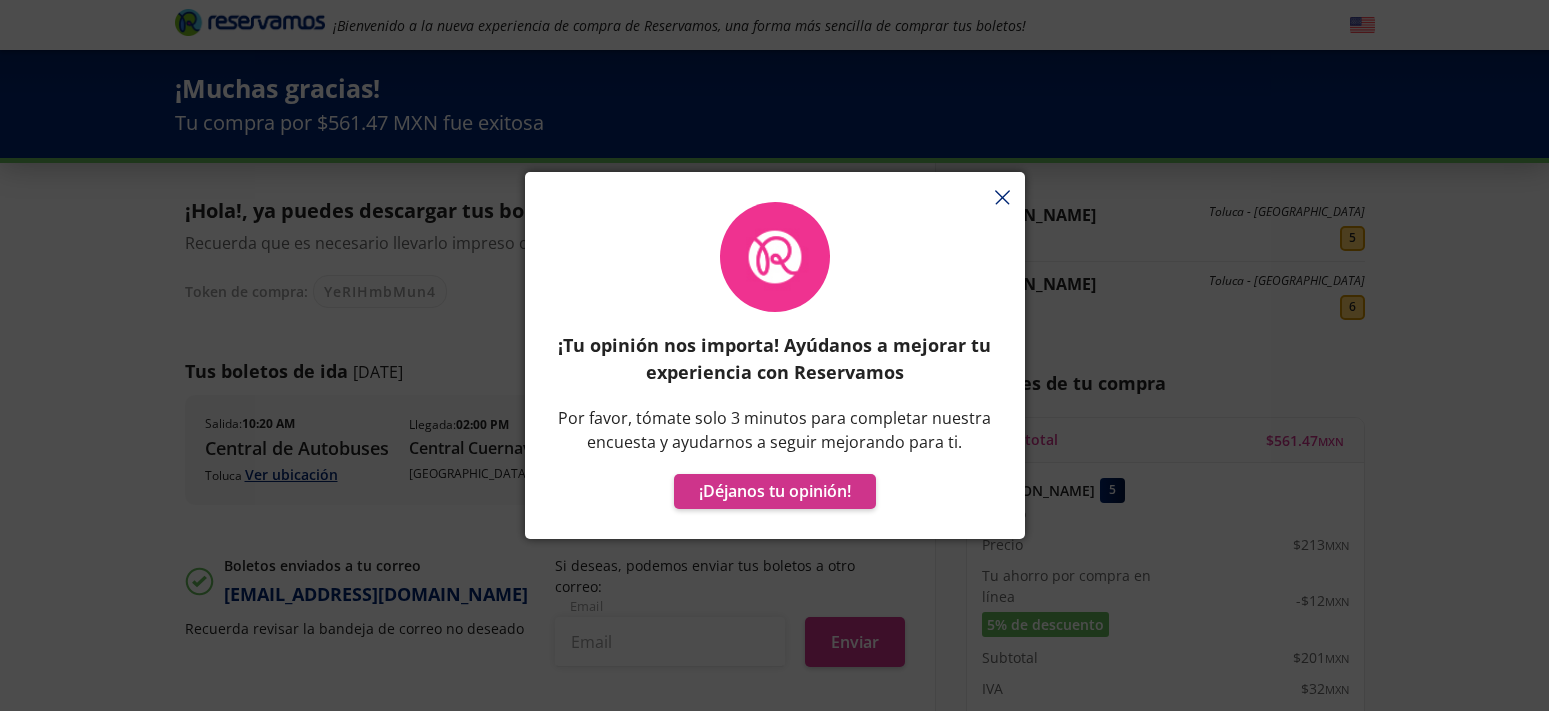 click on "¡Tu opinión nos importa! Ayúdanos a mejorar tu experiencia con Reservamos Por favor, tómate solo 3 minutos para completar nuestra encuesta y ayudarnos a seguir mejorando para ti. ¡Déjanos tu opinión!" at bounding box center (775, 365) 